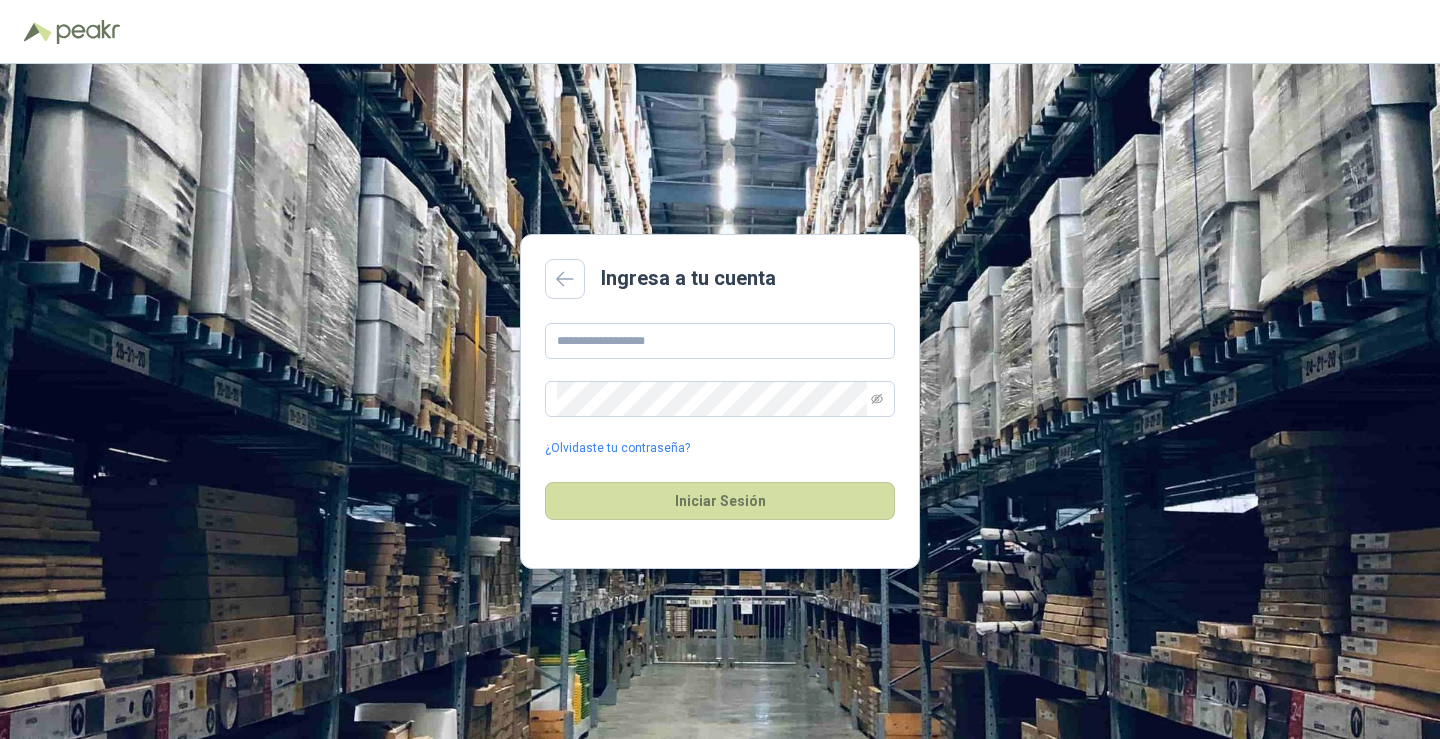 scroll, scrollTop: 0, scrollLeft: 0, axis: both 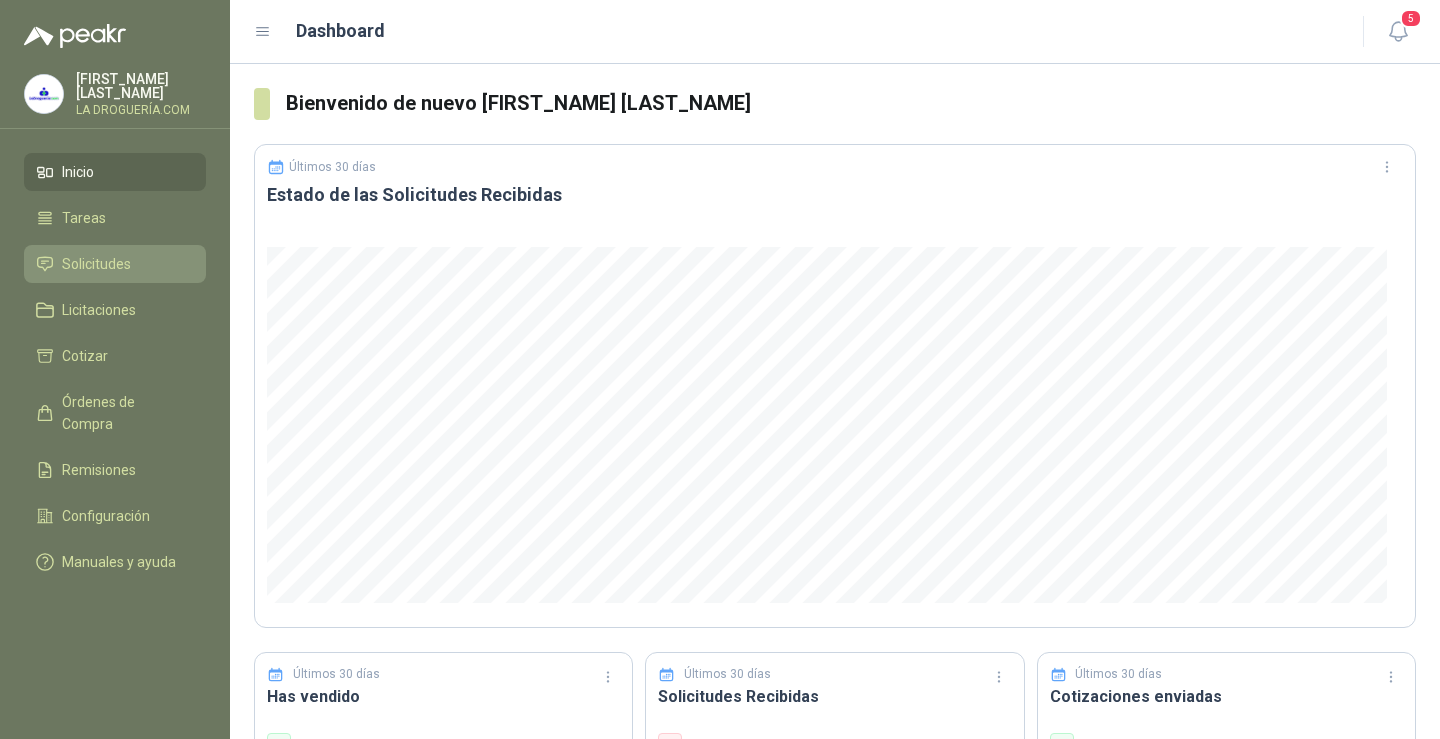 click on "Solicitudes" at bounding box center (96, 264) 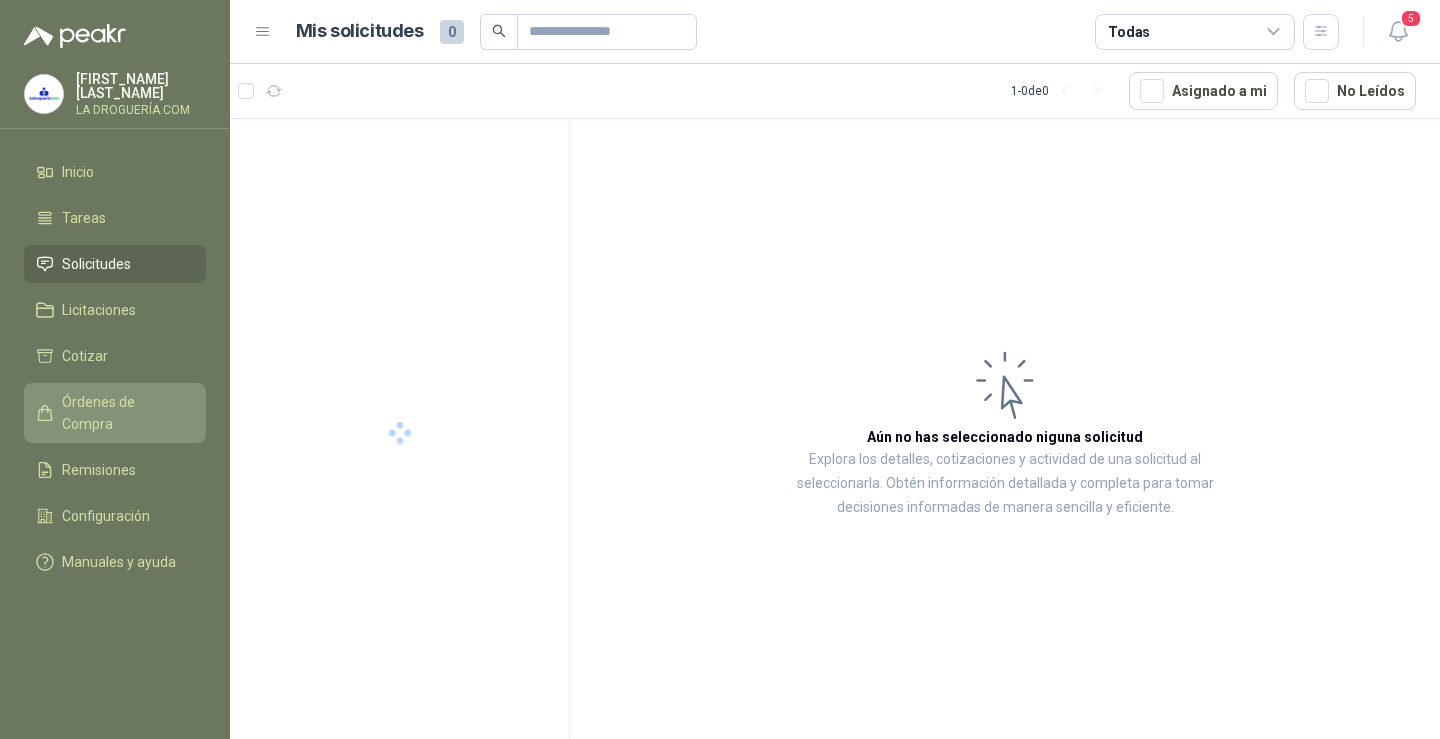 click on "Órdenes de Compra" at bounding box center [124, 413] 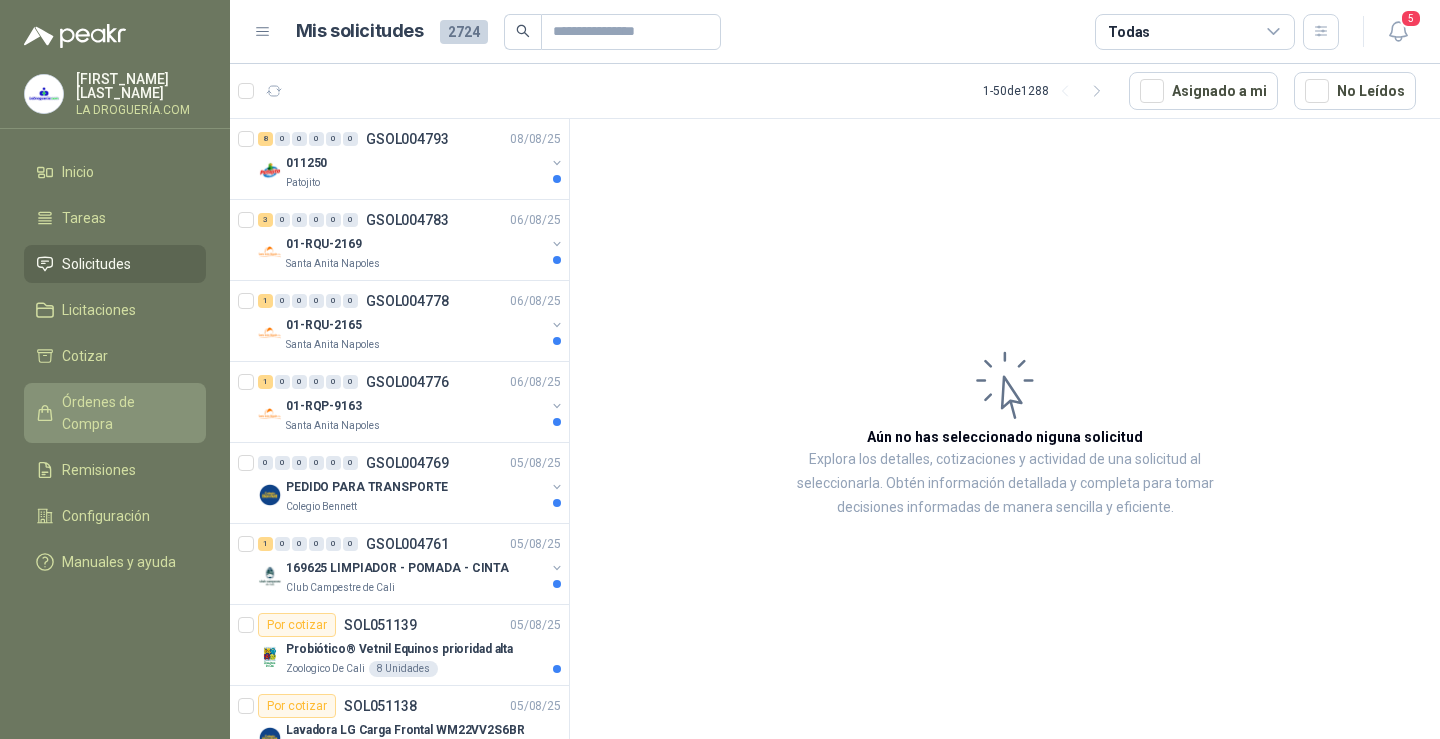 click on "Órdenes de Compra" at bounding box center (124, 413) 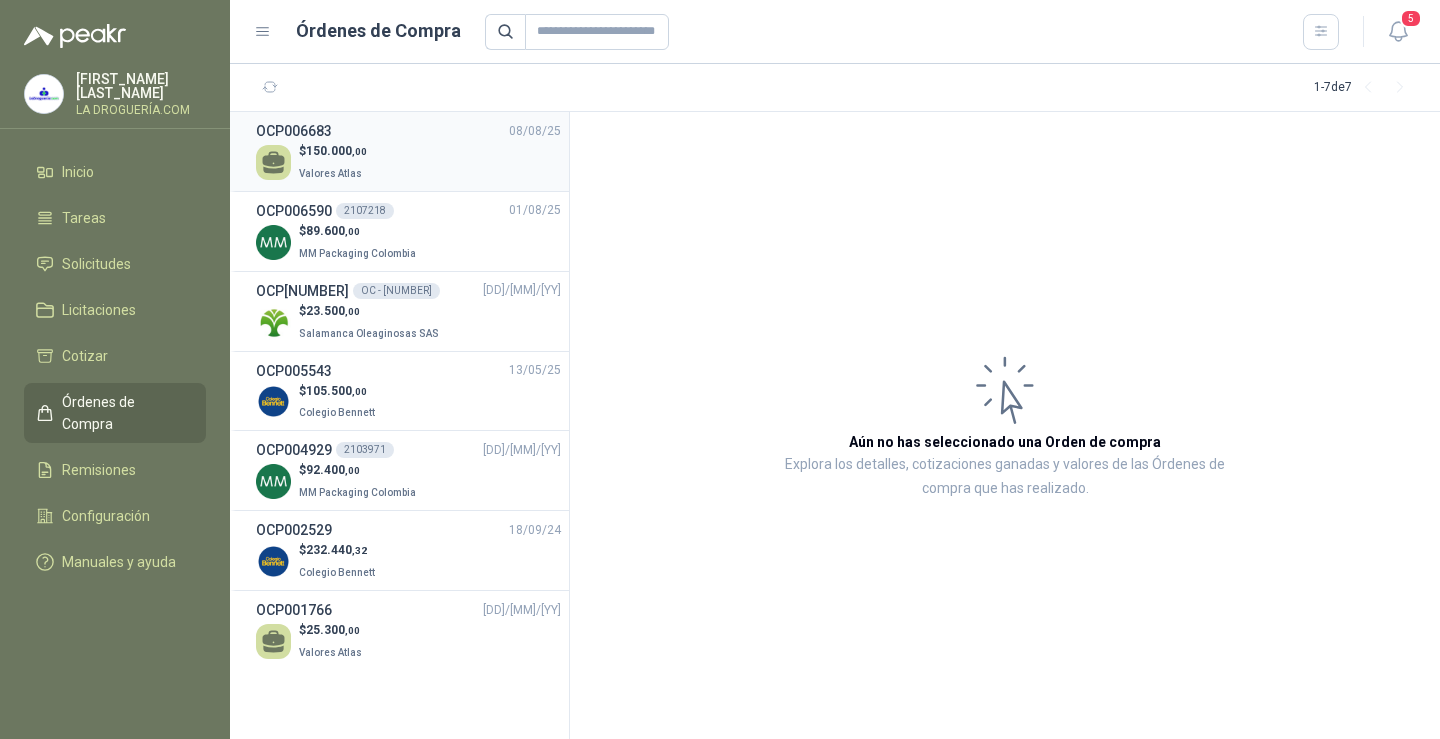 click on "OCP[NUMBER] [DD]/[MM]/[YY]" at bounding box center (408, 131) 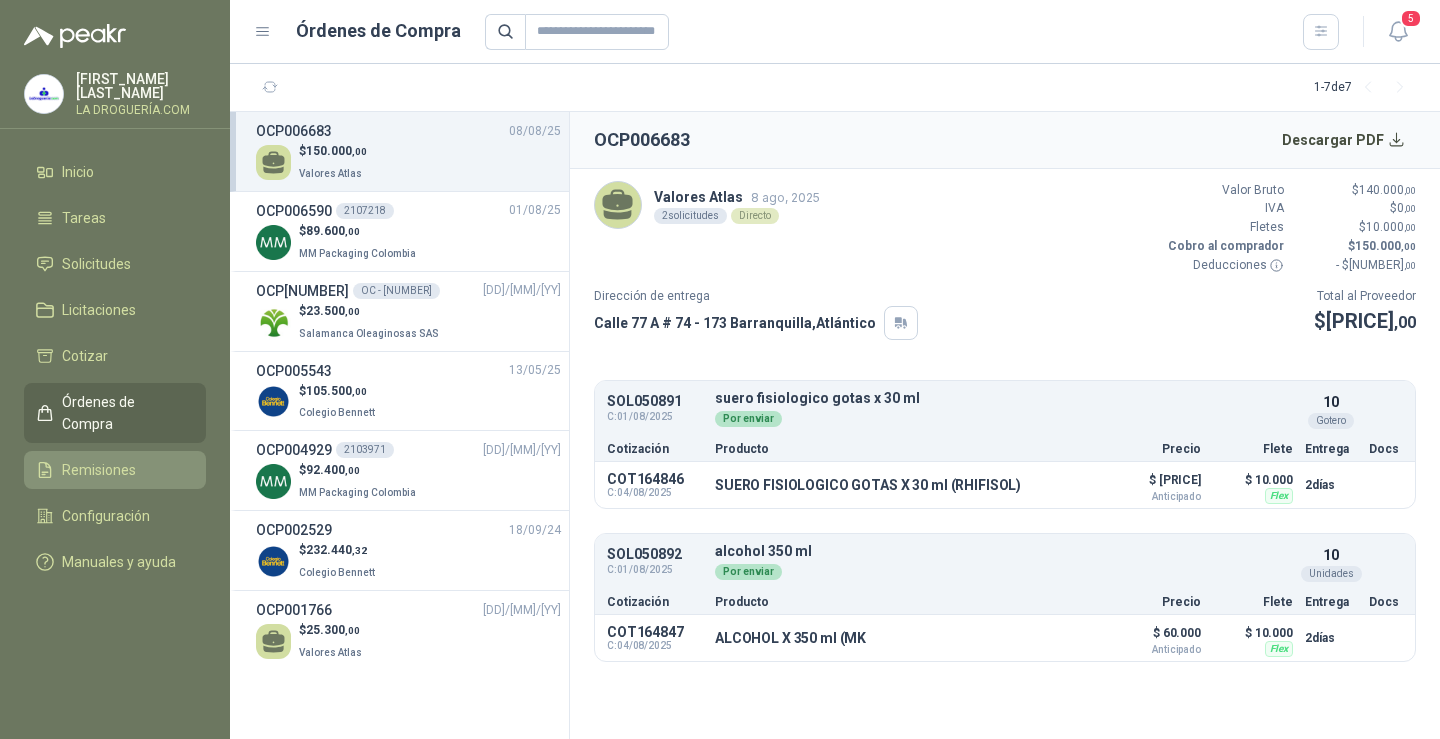click on "Remisiones" at bounding box center [99, 470] 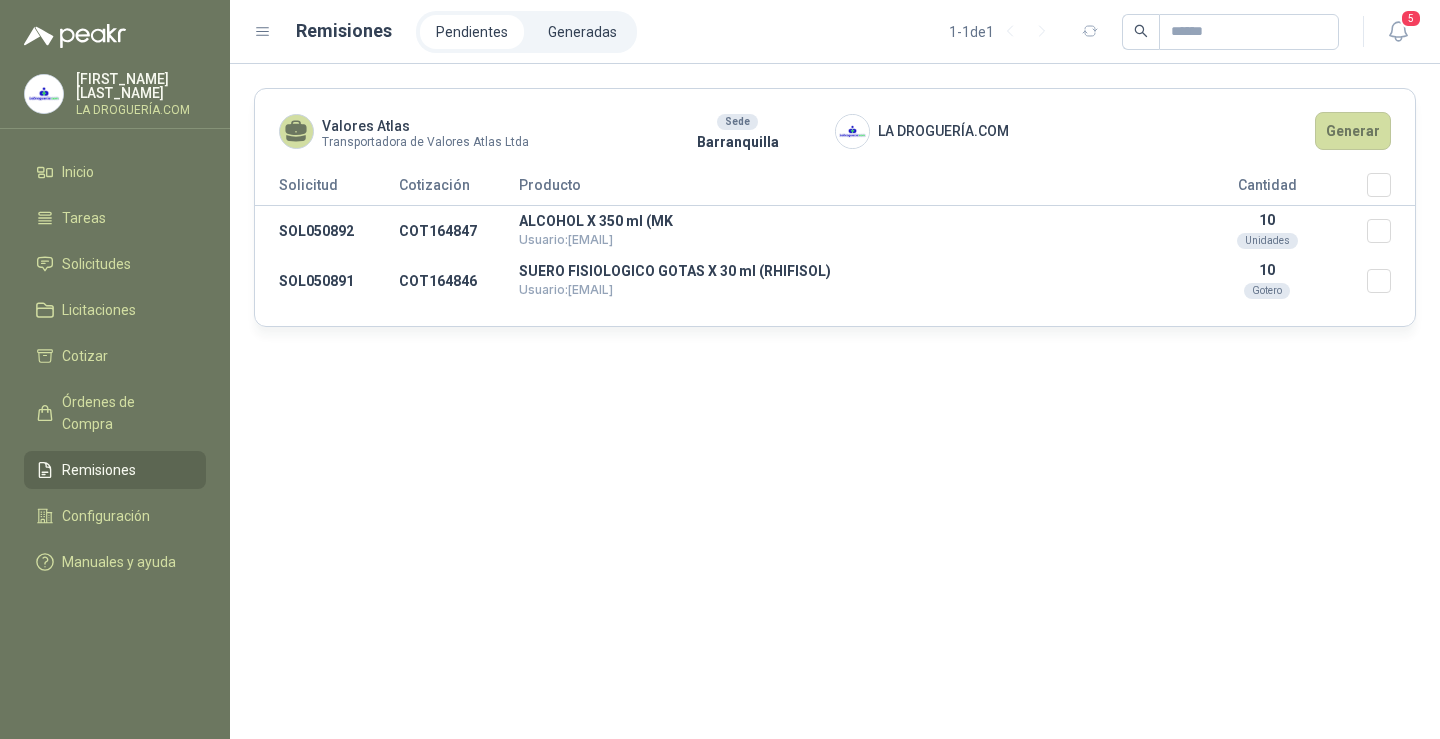 click on "Remisiones" at bounding box center (99, 470) 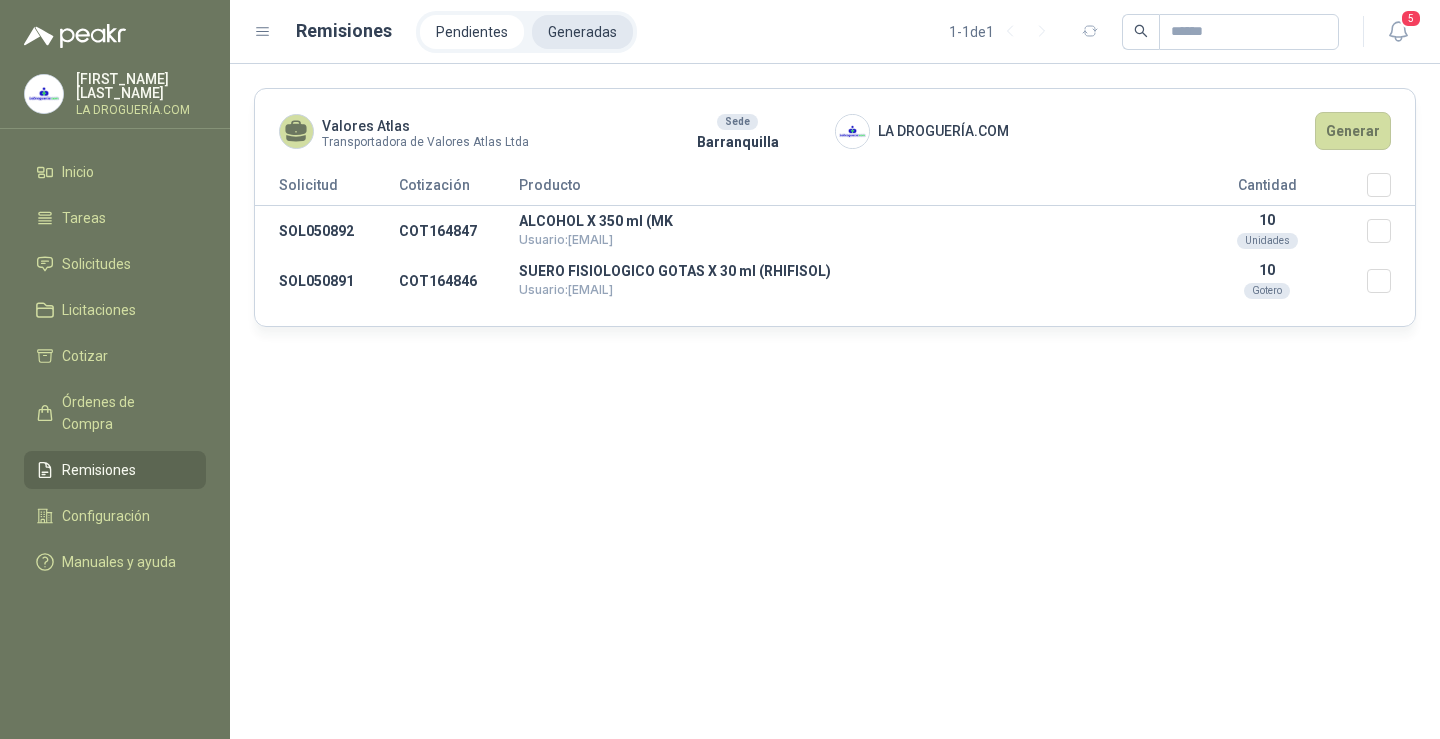 click on "Generadas" at bounding box center (582, 32) 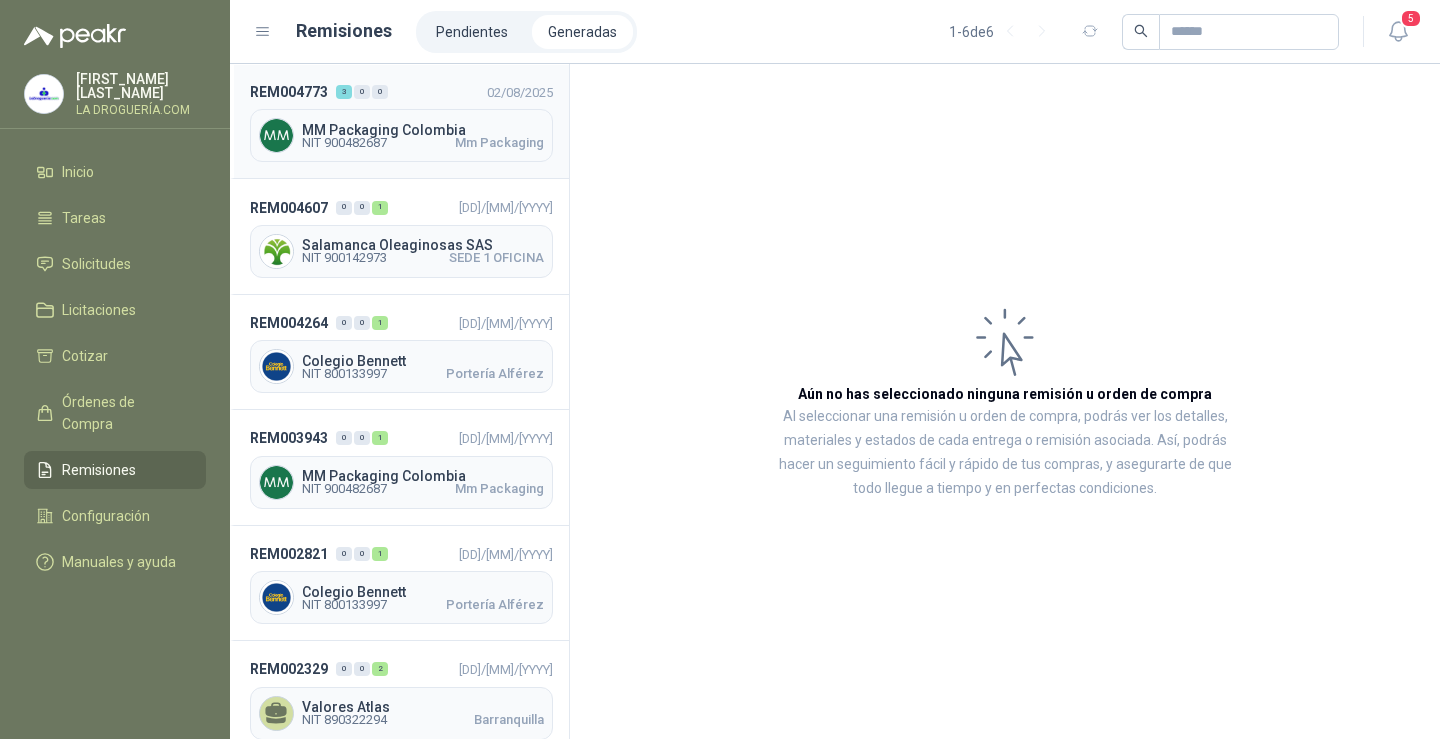 click on "MM Packaging Colombia" at bounding box center [423, 130] 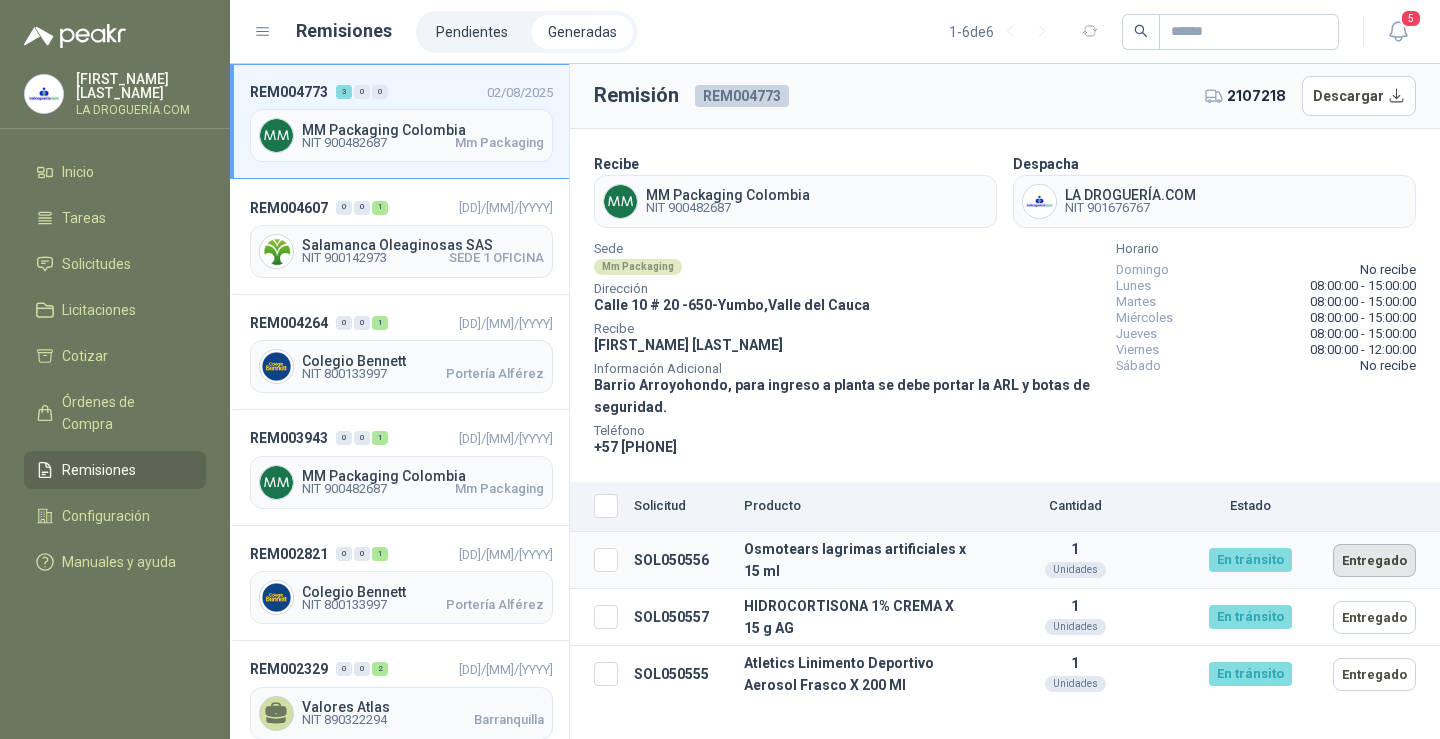 click on "Entregado" at bounding box center [1374, 560] 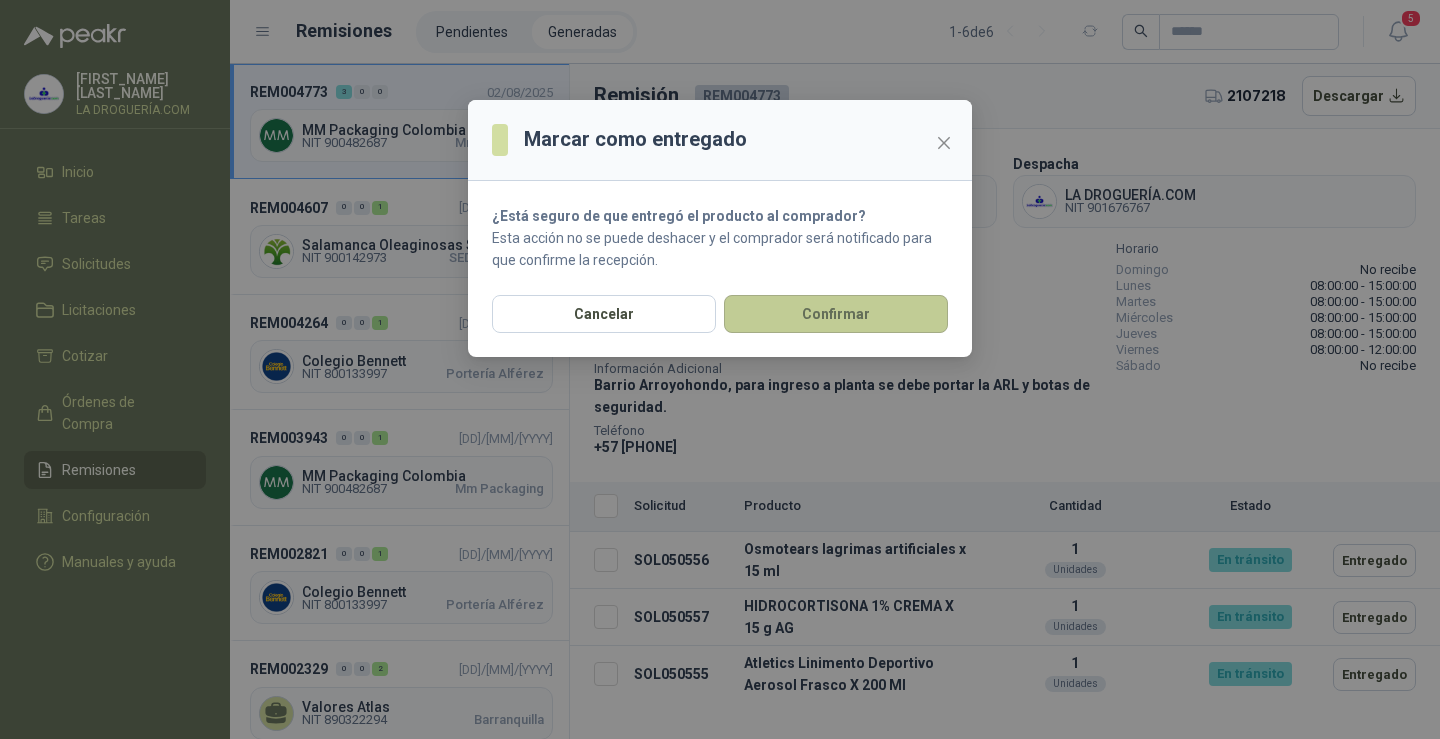 click on "Confirmar" at bounding box center [836, 314] 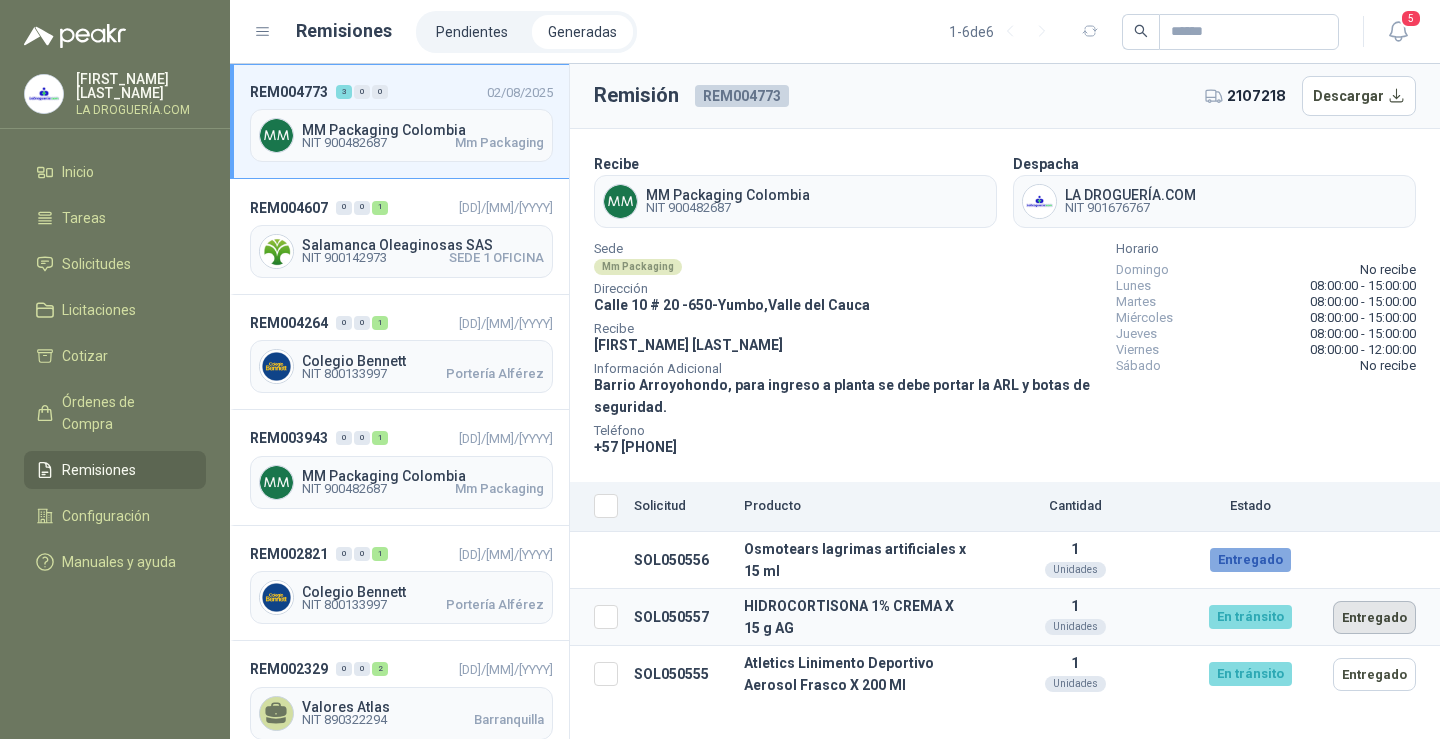 click on "Entregado" at bounding box center (1374, 617) 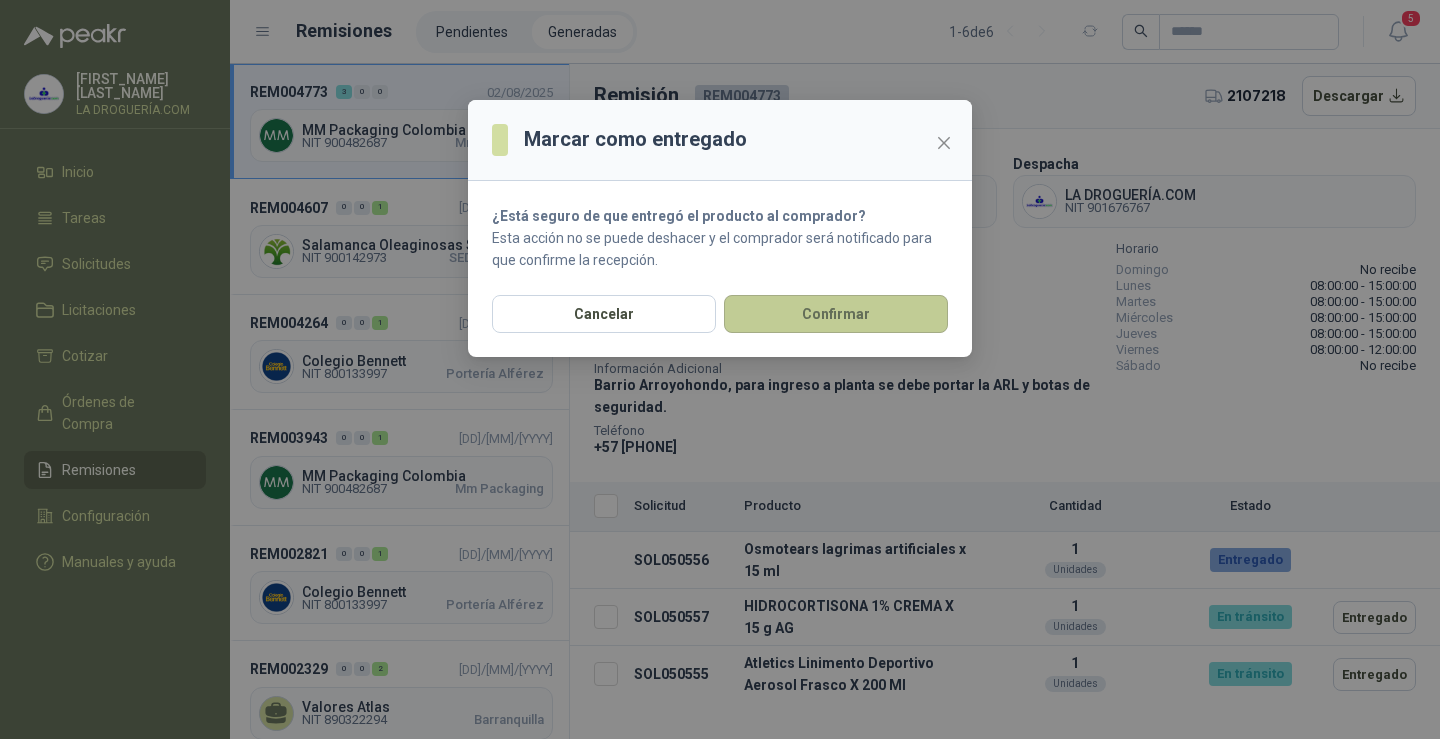 click on "Confirmar" at bounding box center [836, 314] 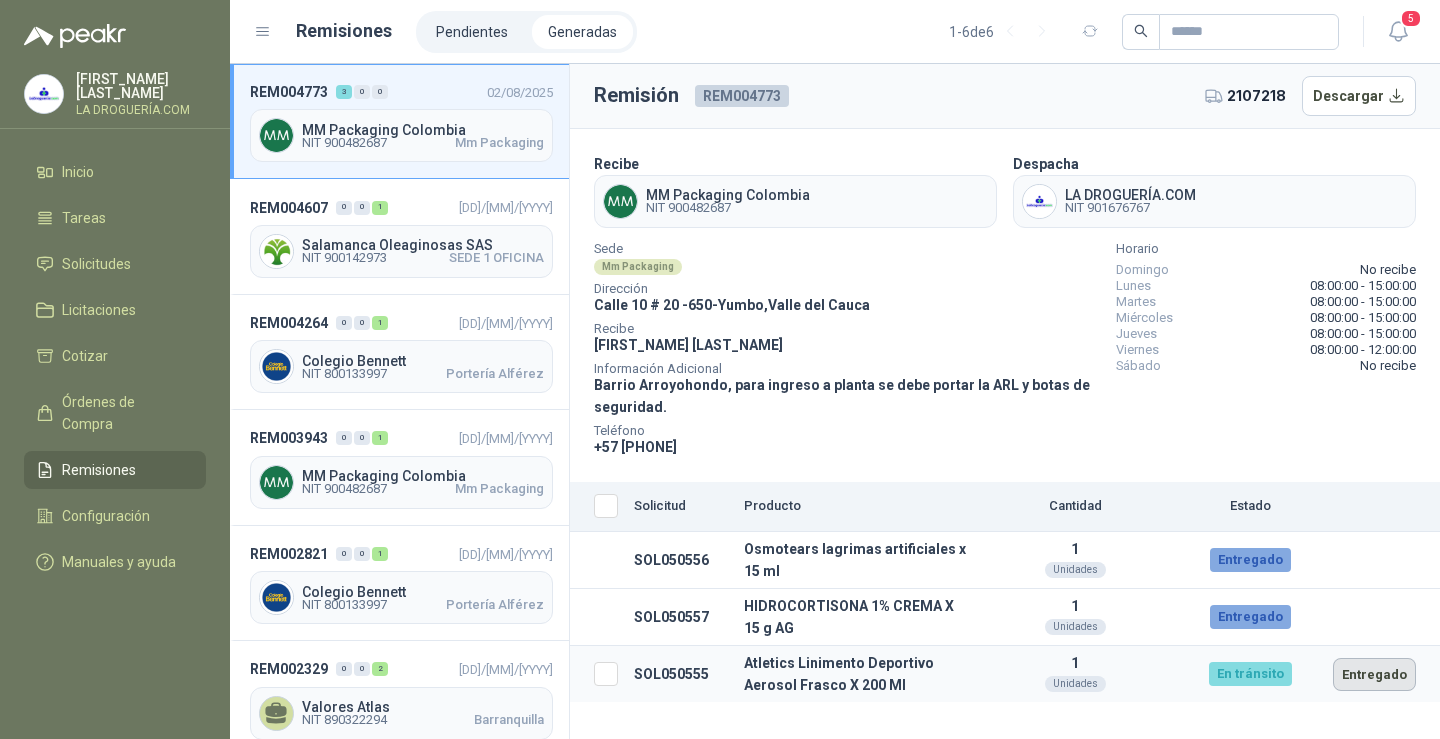 click on "Entregado" at bounding box center (1374, 674) 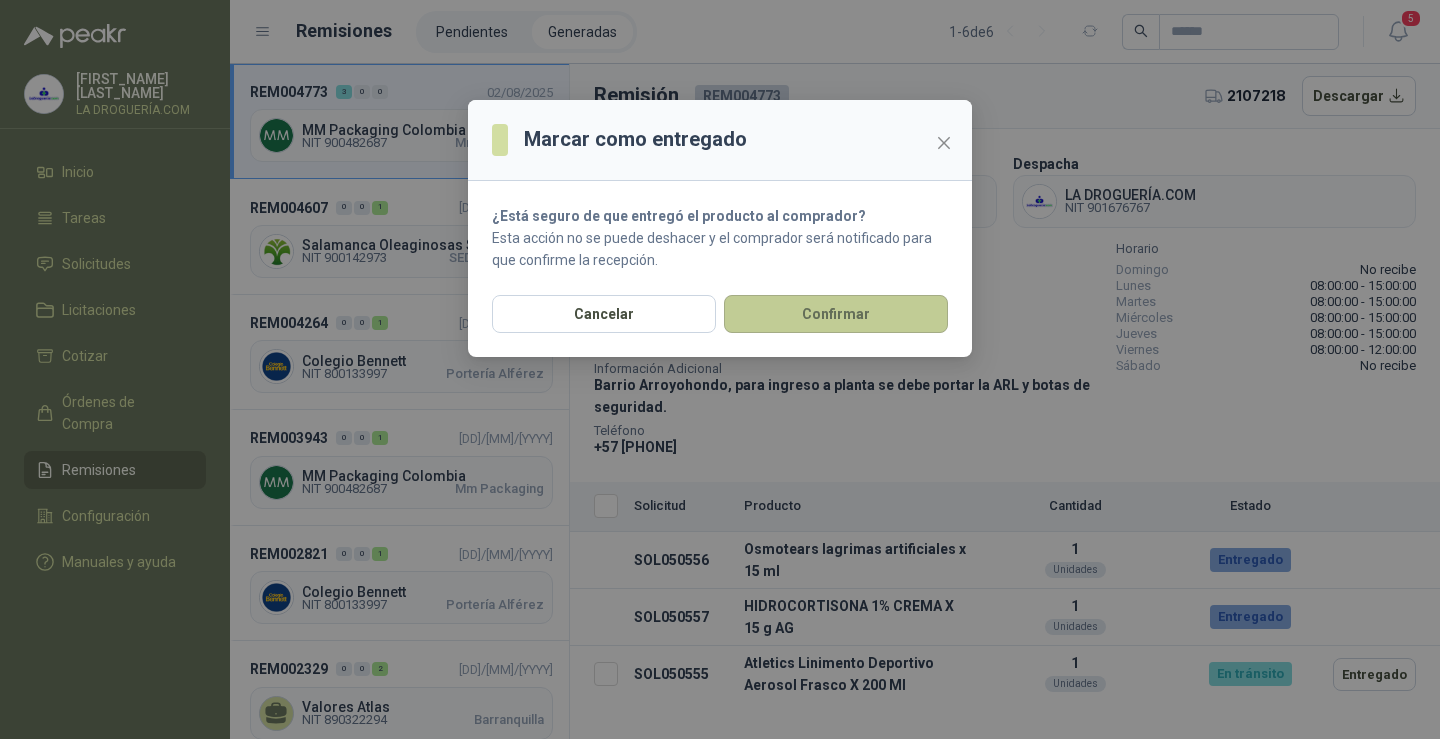 click on "Confirmar" at bounding box center [836, 314] 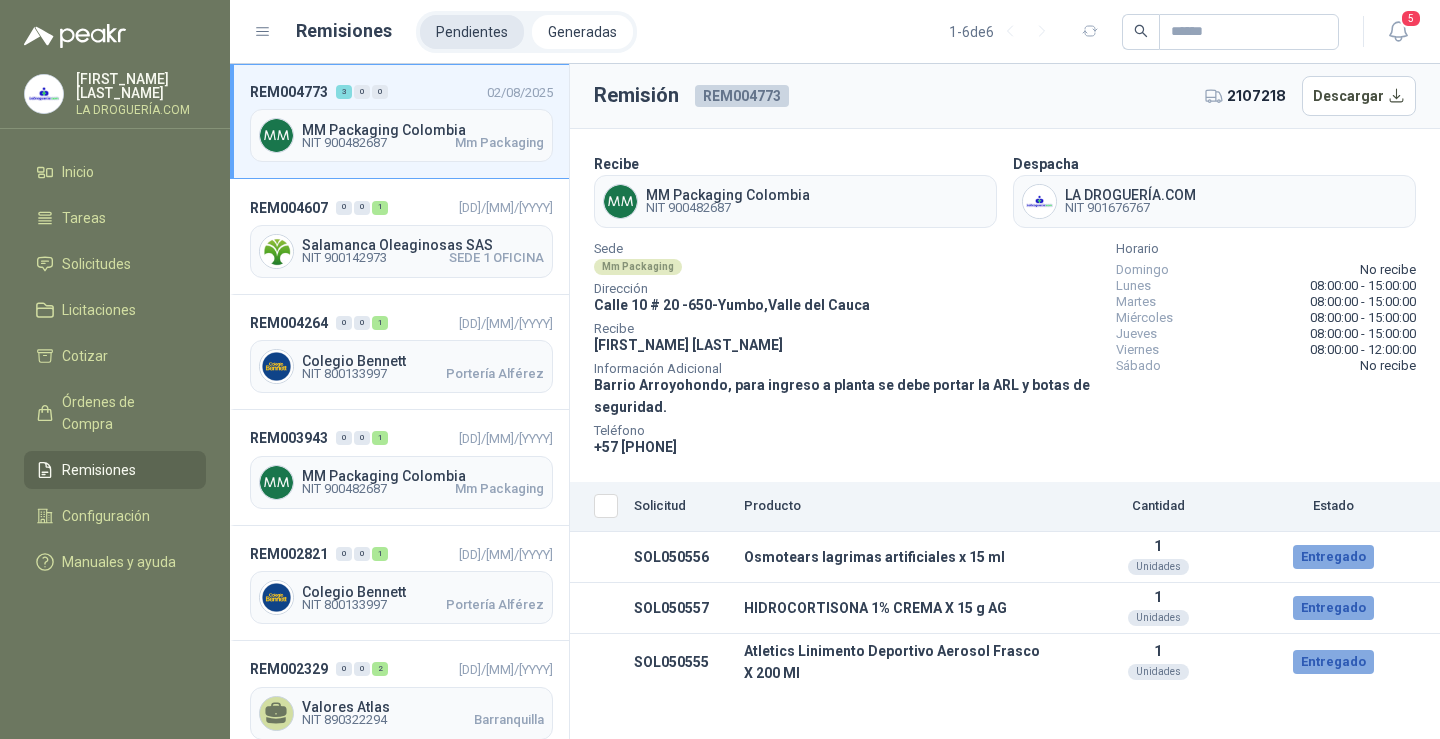 click on "Pendientes" at bounding box center (472, 32) 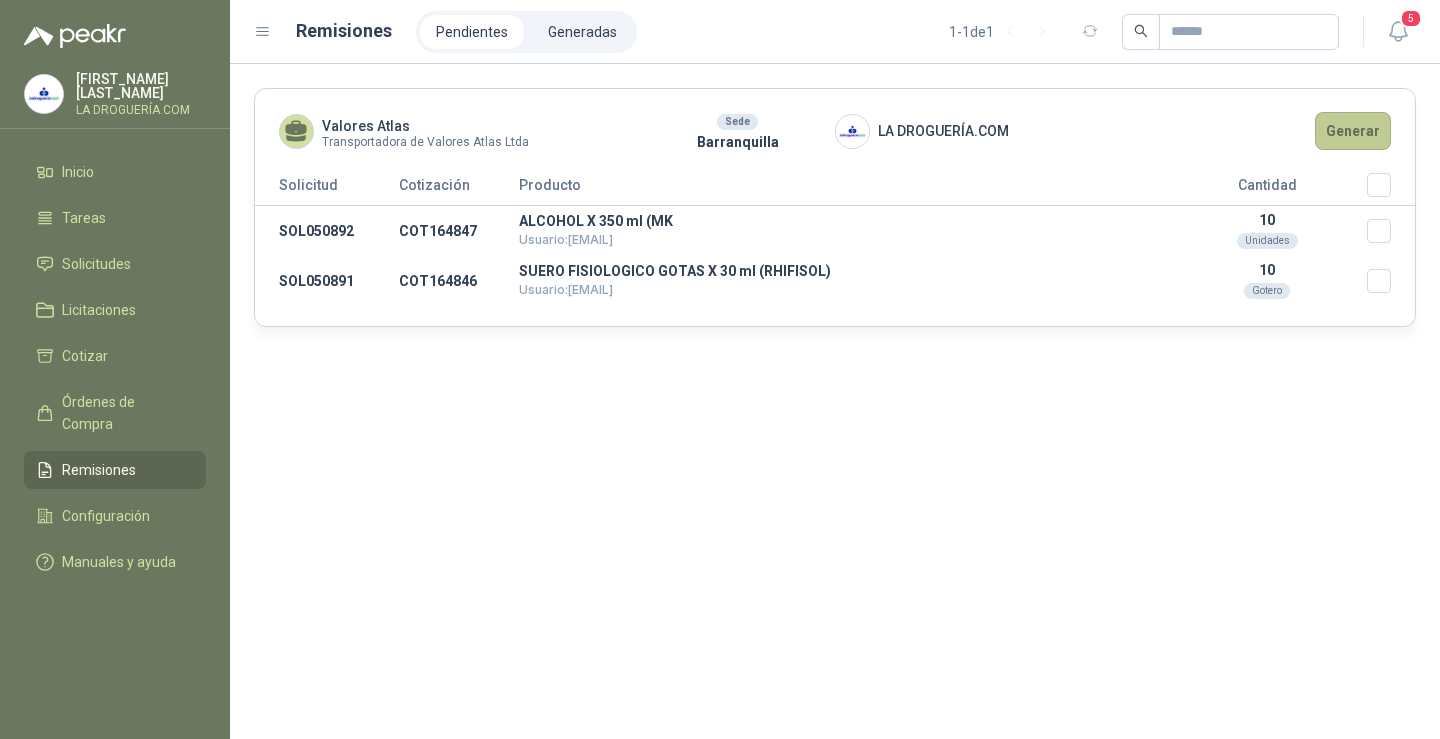 click on "Generar" at bounding box center (1353, 131) 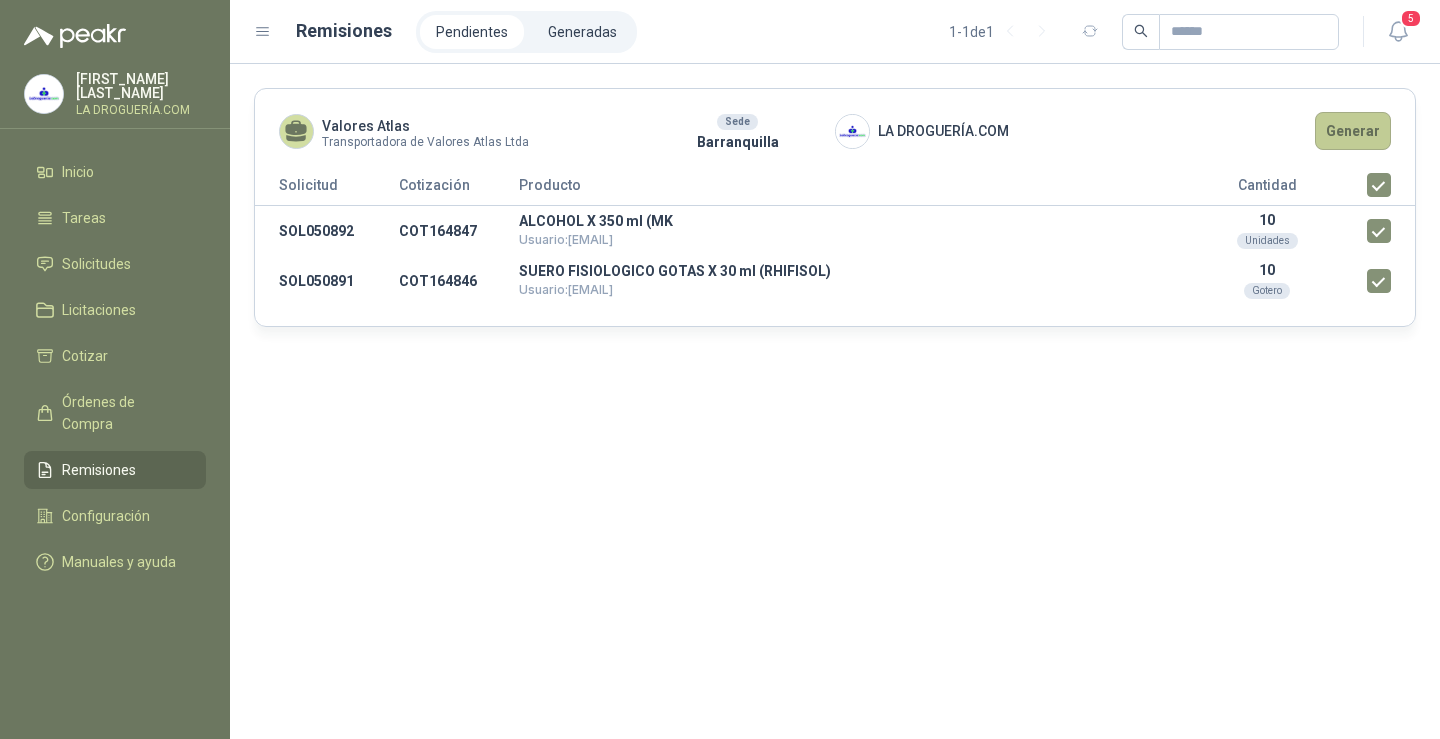 click on "Generar" at bounding box center [1353, 131] 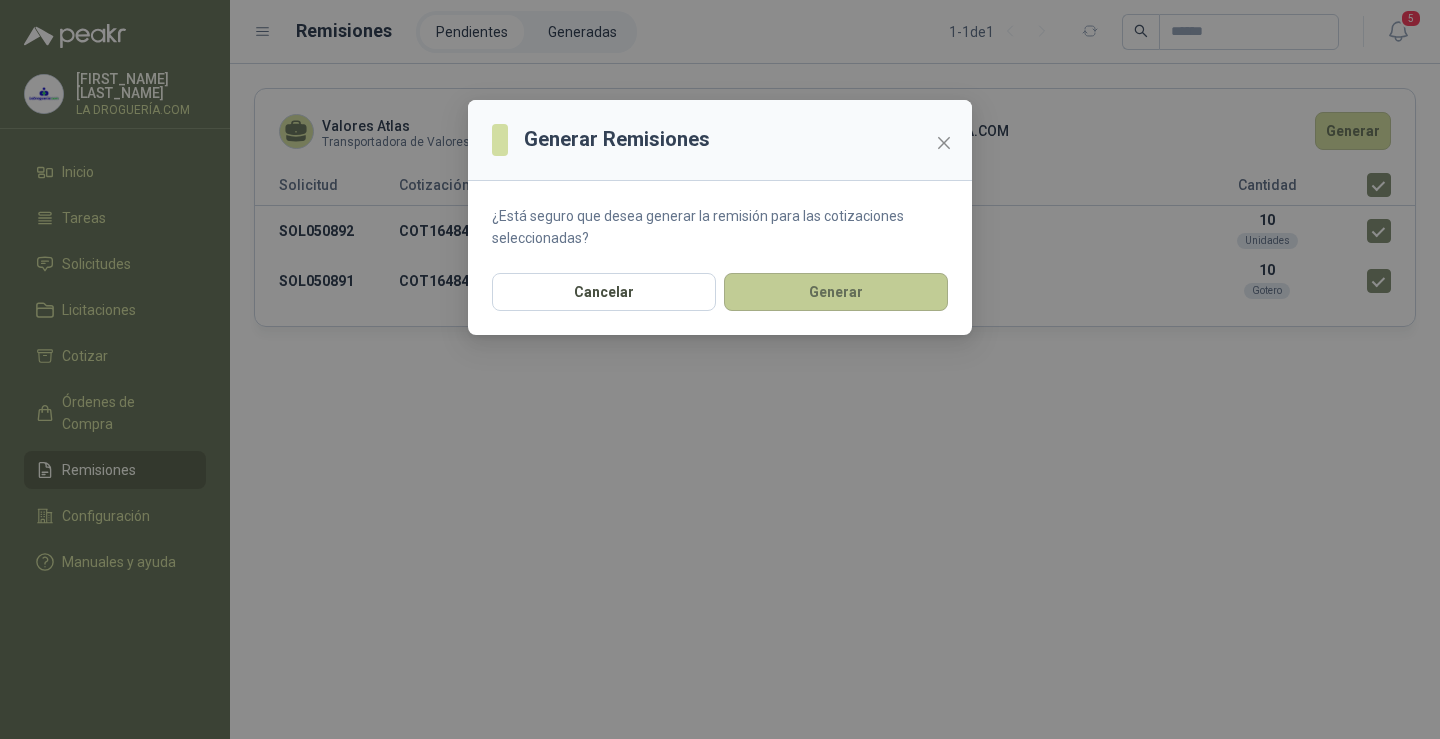 click on "Generar" at bounding box center [836, 292] 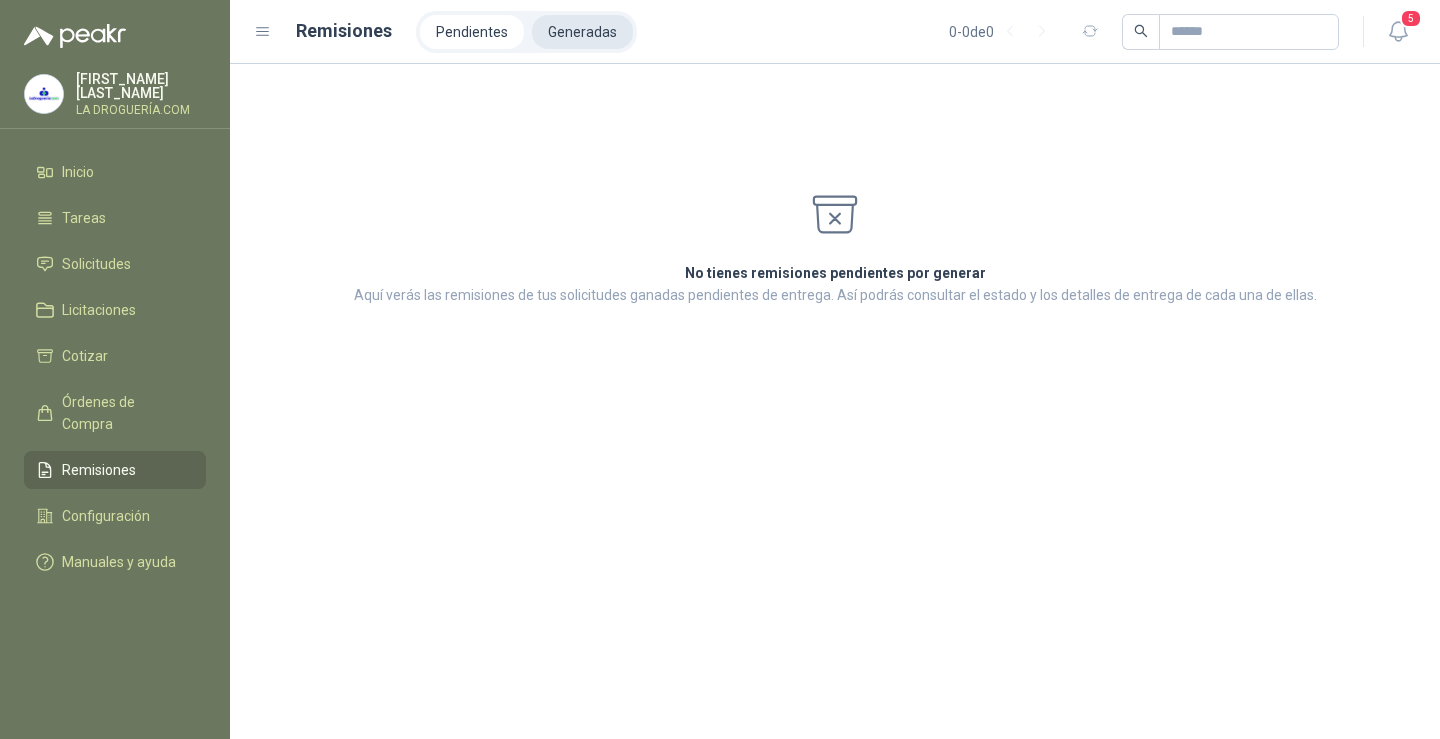 click on "Generadas" at bounding box center [582, 32] 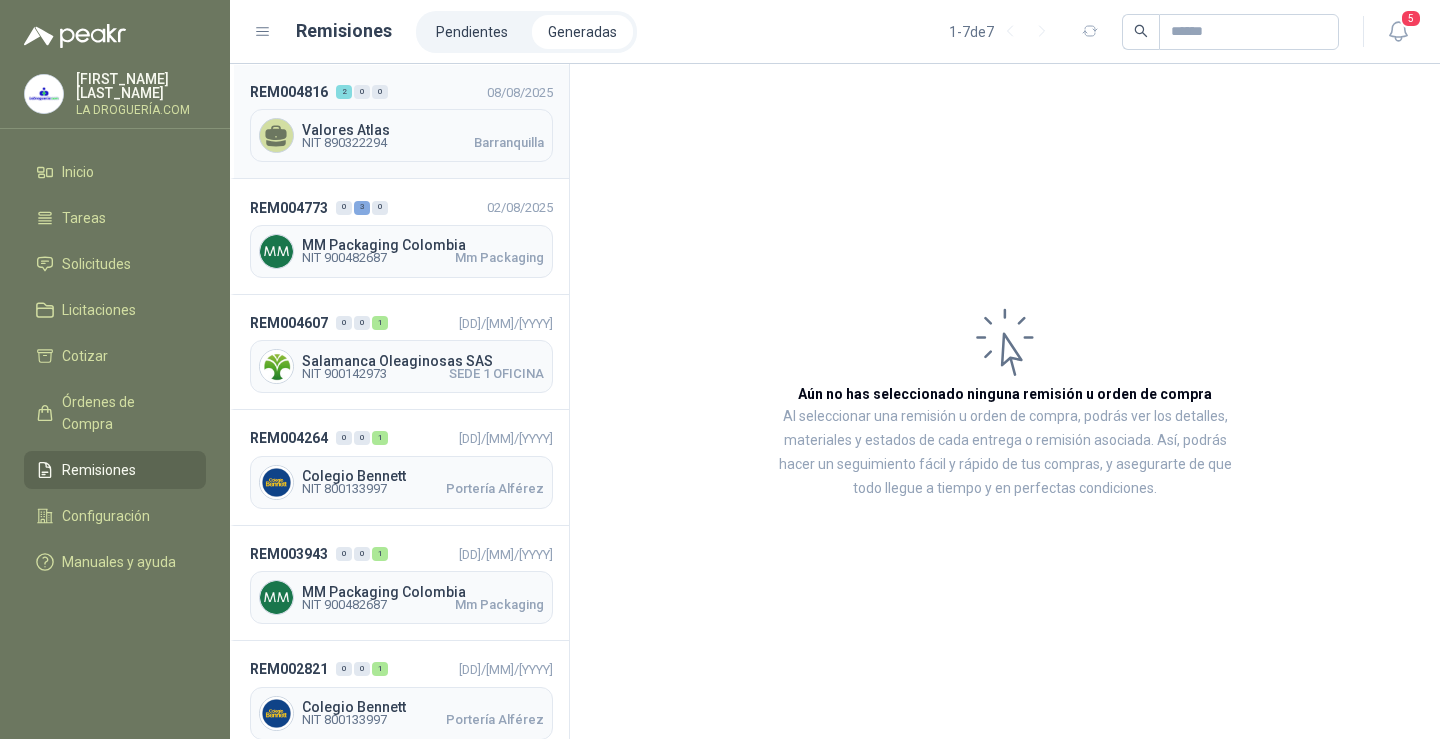 click on "Valores Atlas" at bounding box center [423, 130] 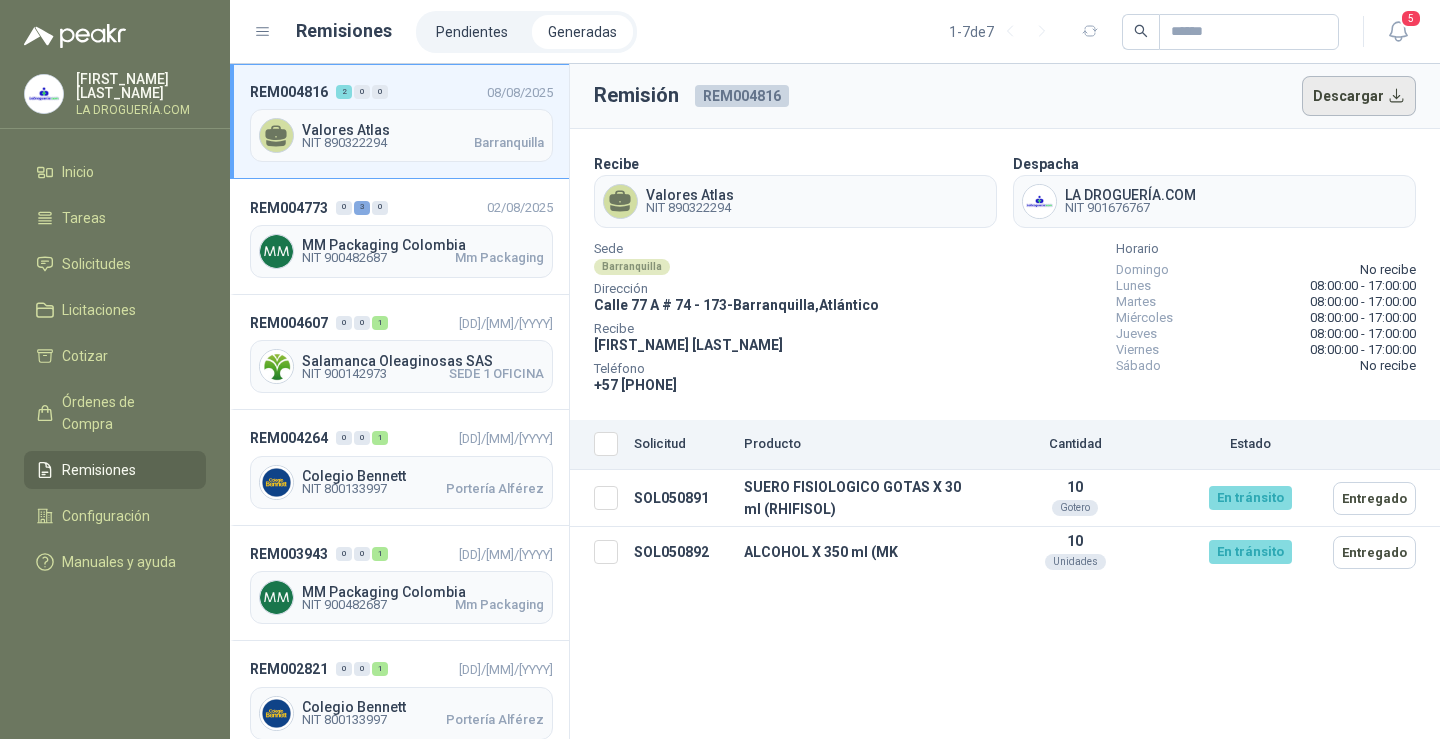 click on "Descargar" at bounding box center (1359, 96) 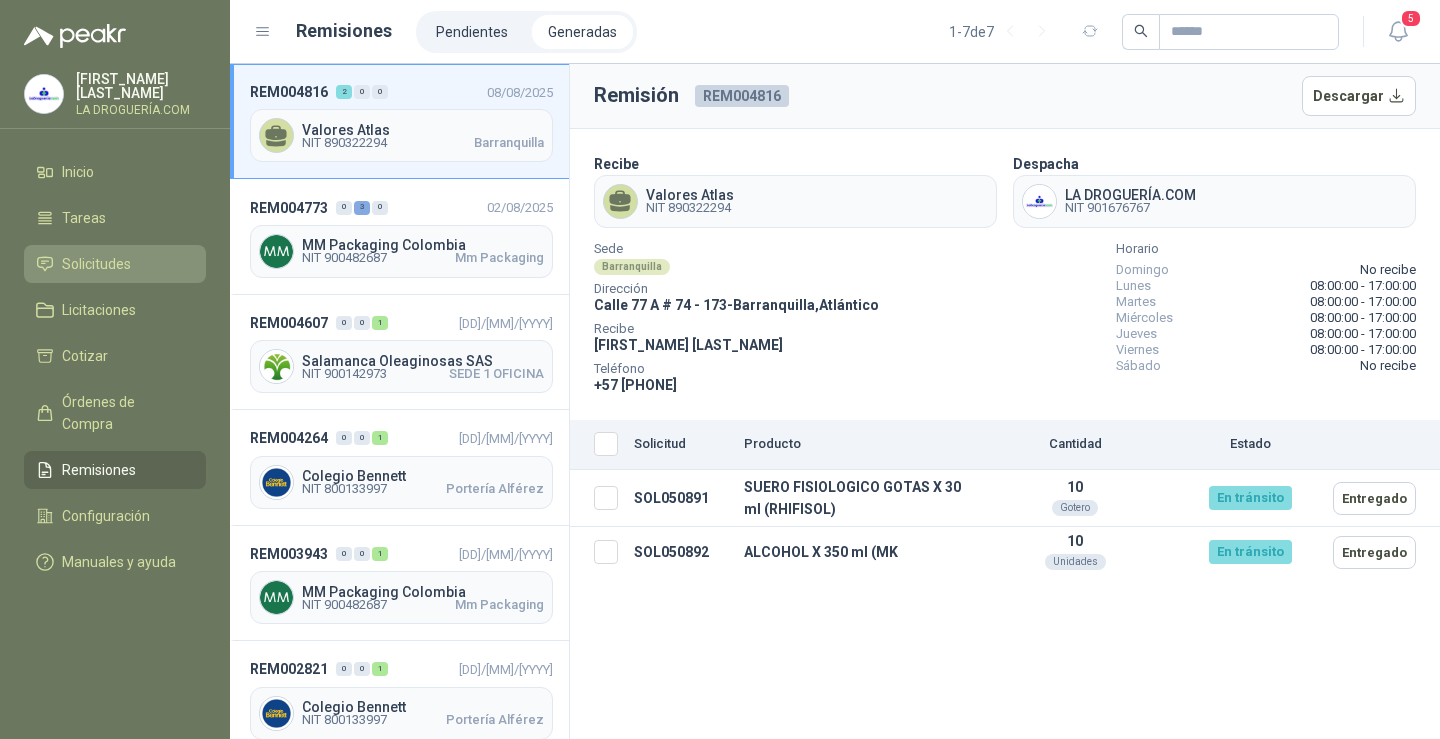 click on "Solicitudes" at bounding box center [96, 264] 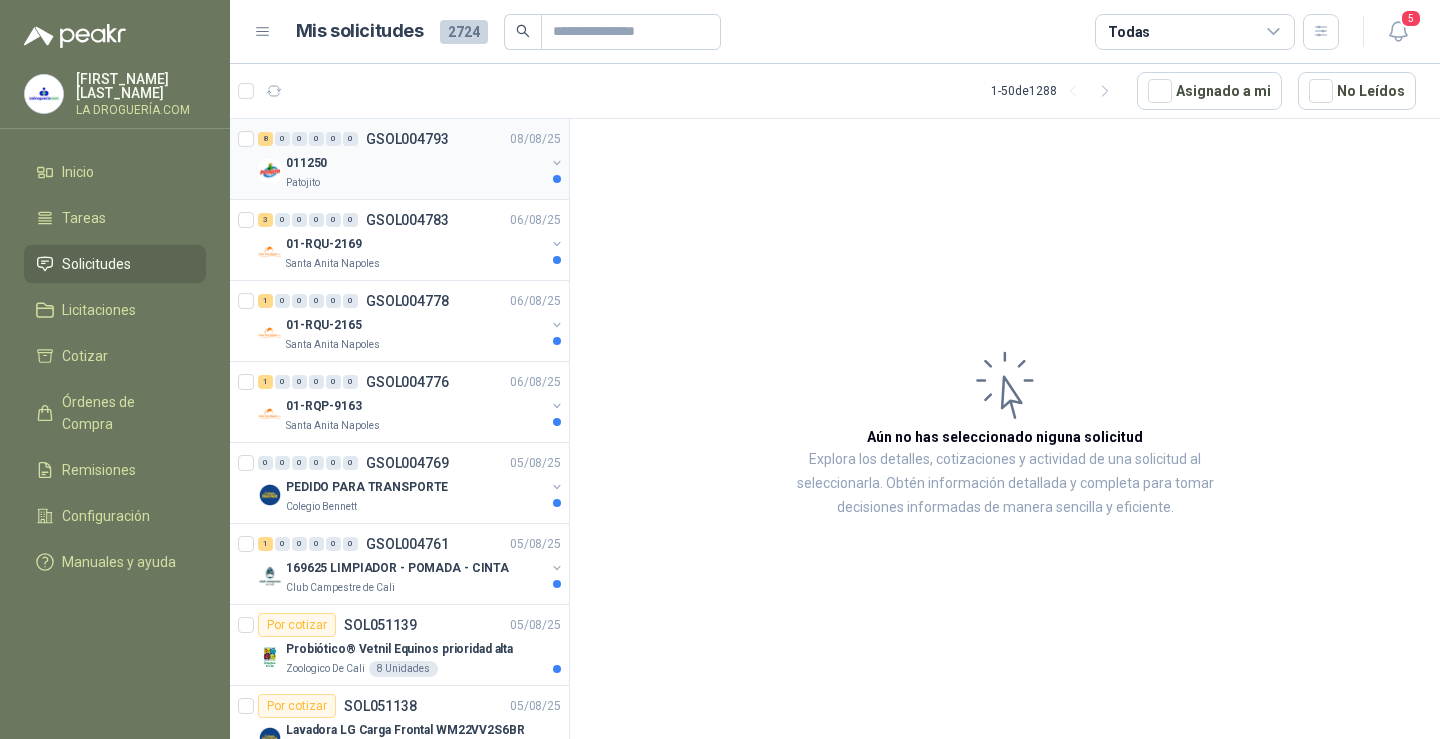 click on "Patojito" at bounding box center (415, 183) 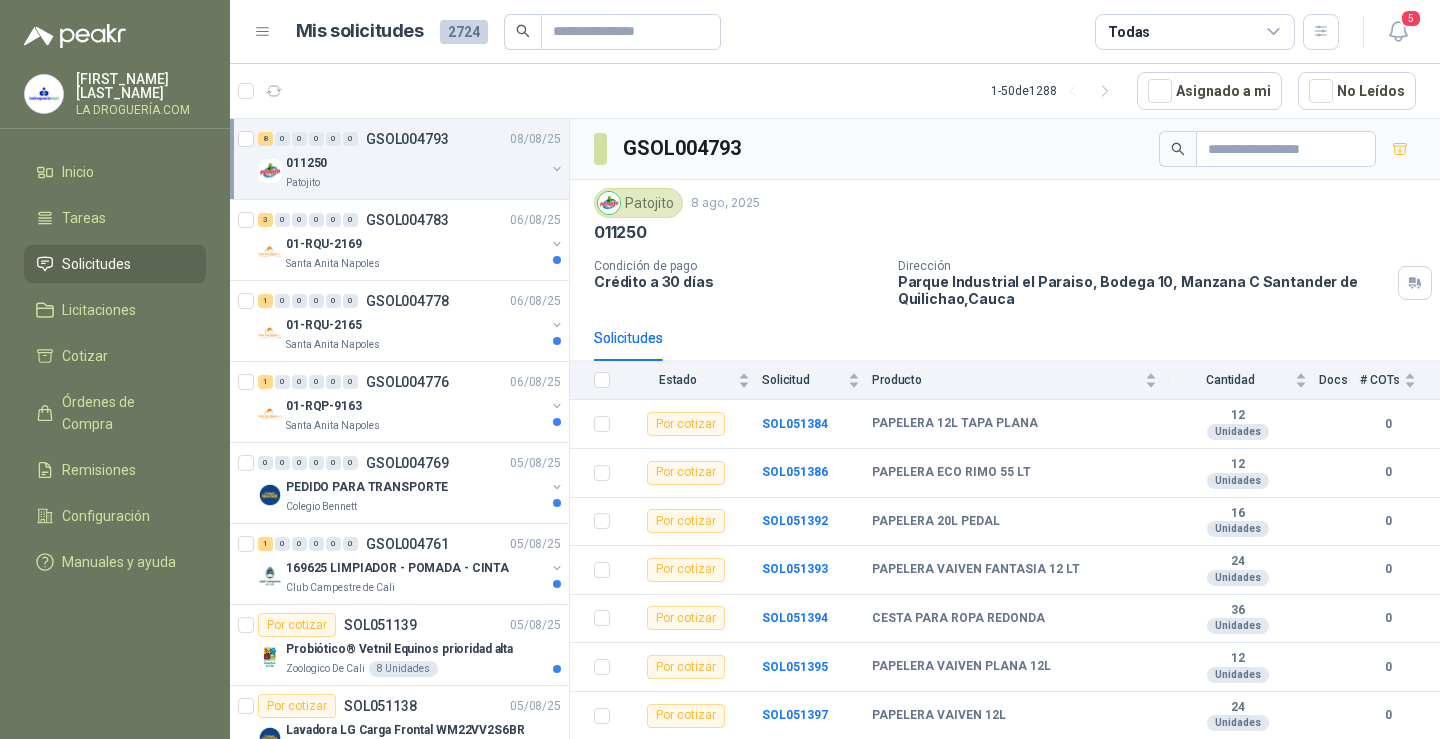 scroll, scrollTop: 43, scrollLeft: 0, axis: vertical 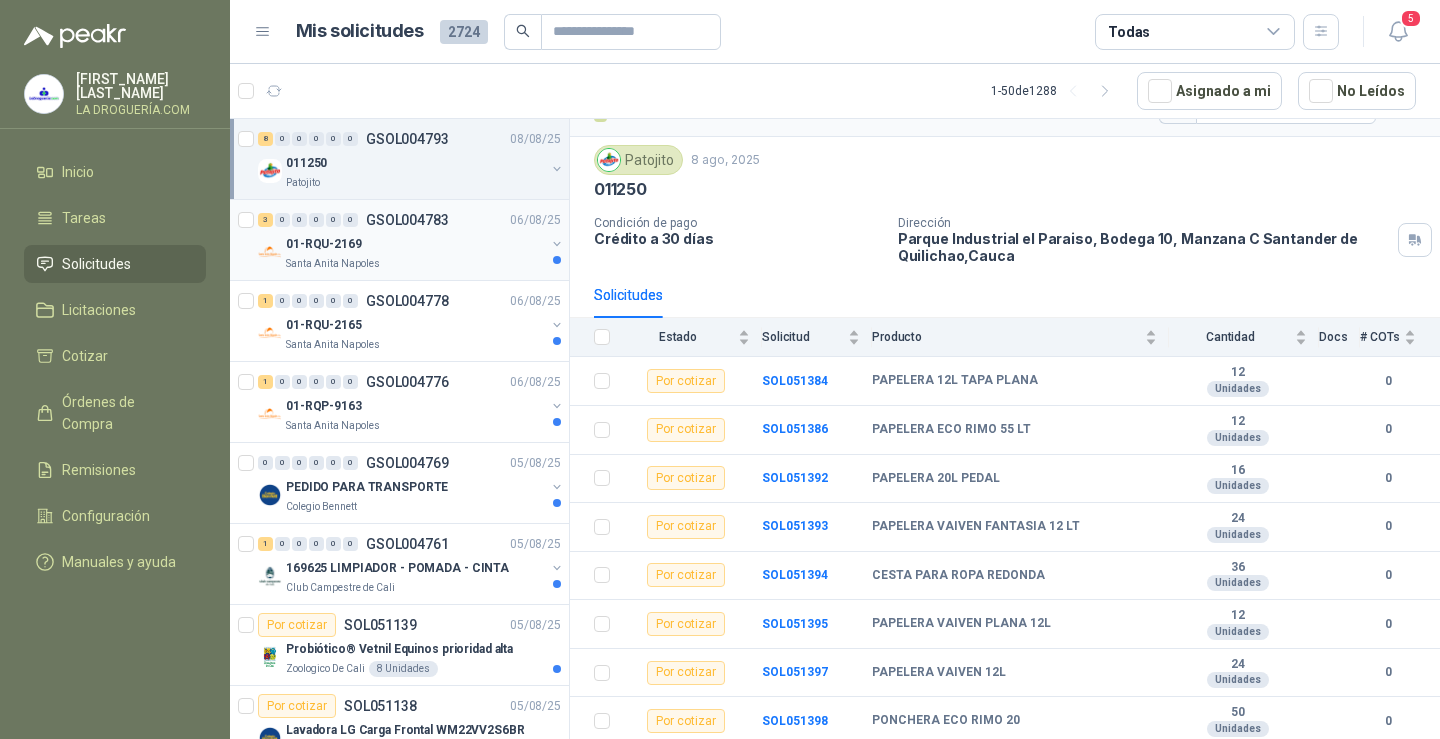 click on "01-RQU-2169" at bounding box center [415, 244] 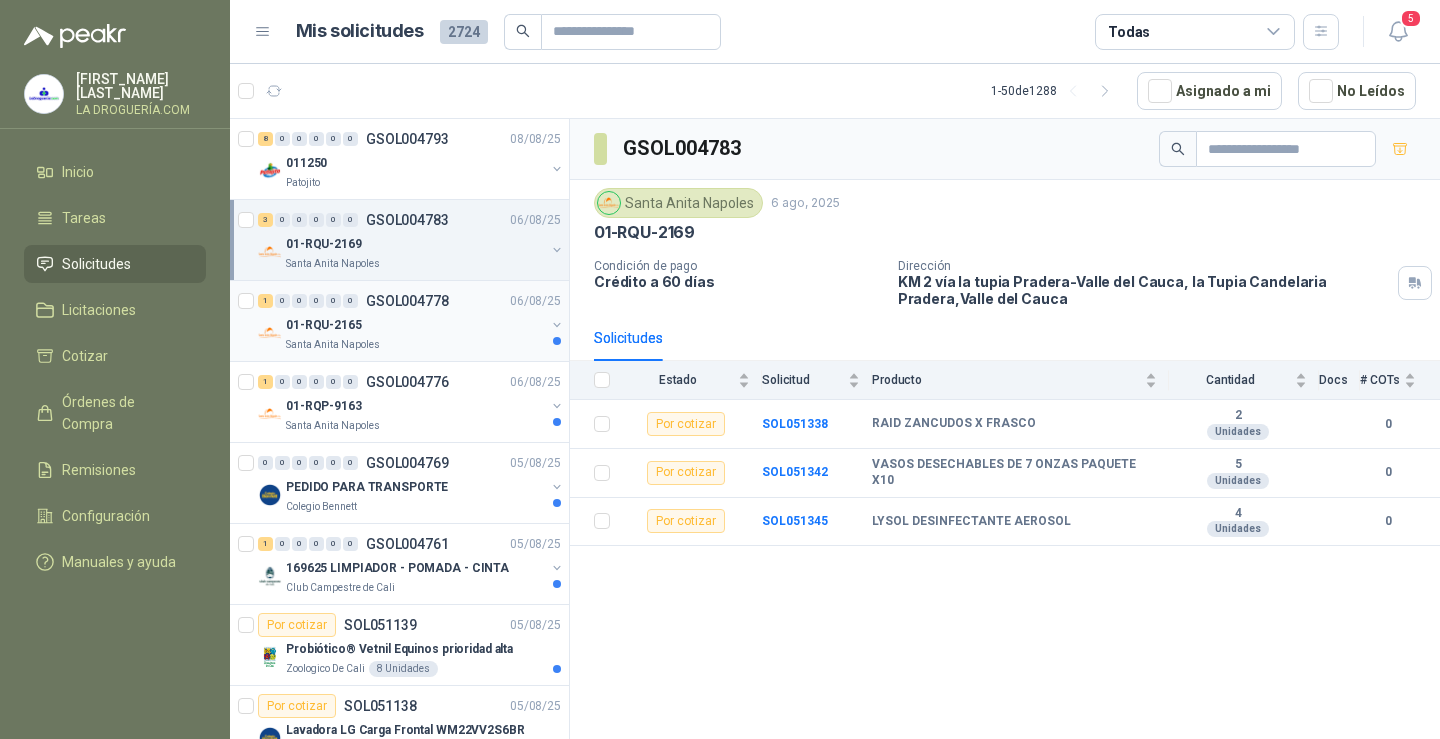 click on "01-RQU-2165" at bounding box center [415, 325] 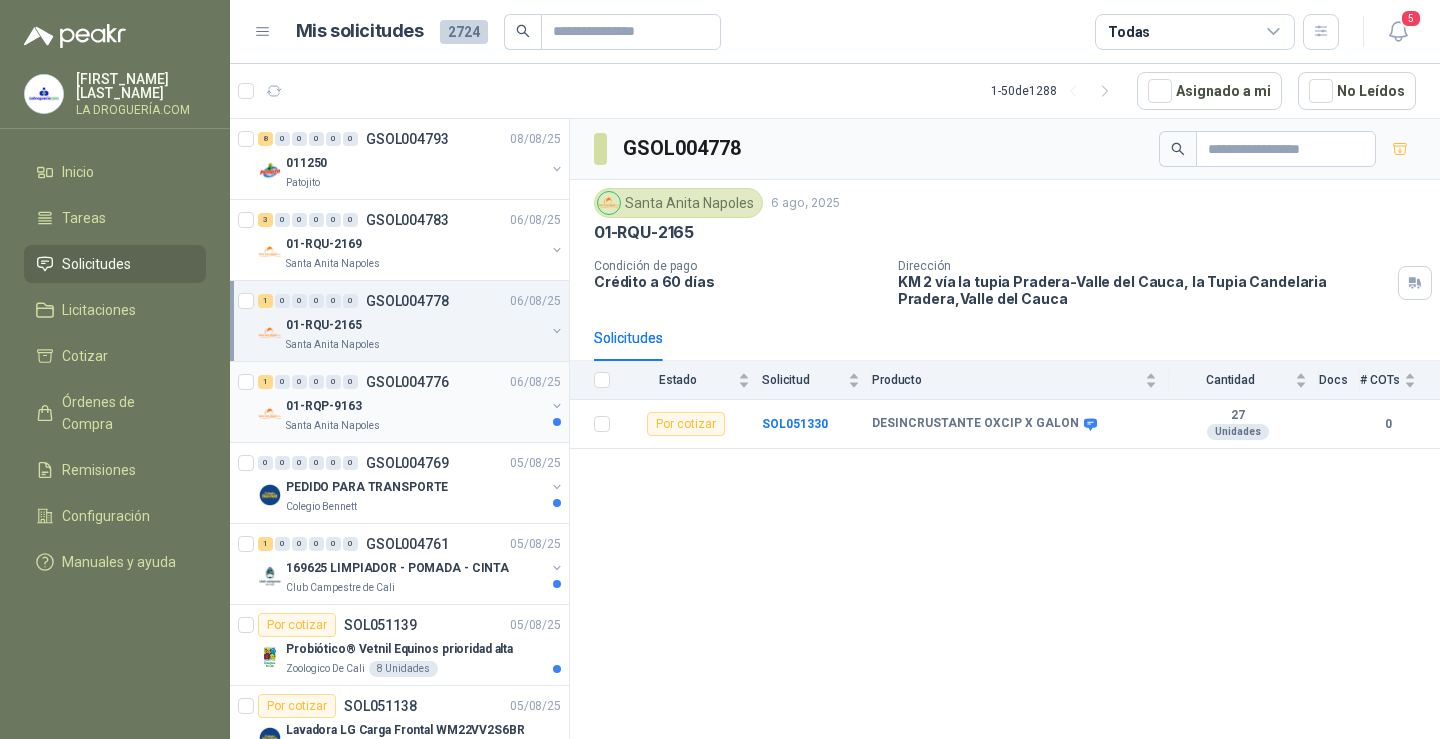 click on "01-RQP-9163" at bounding box center (415, 406) 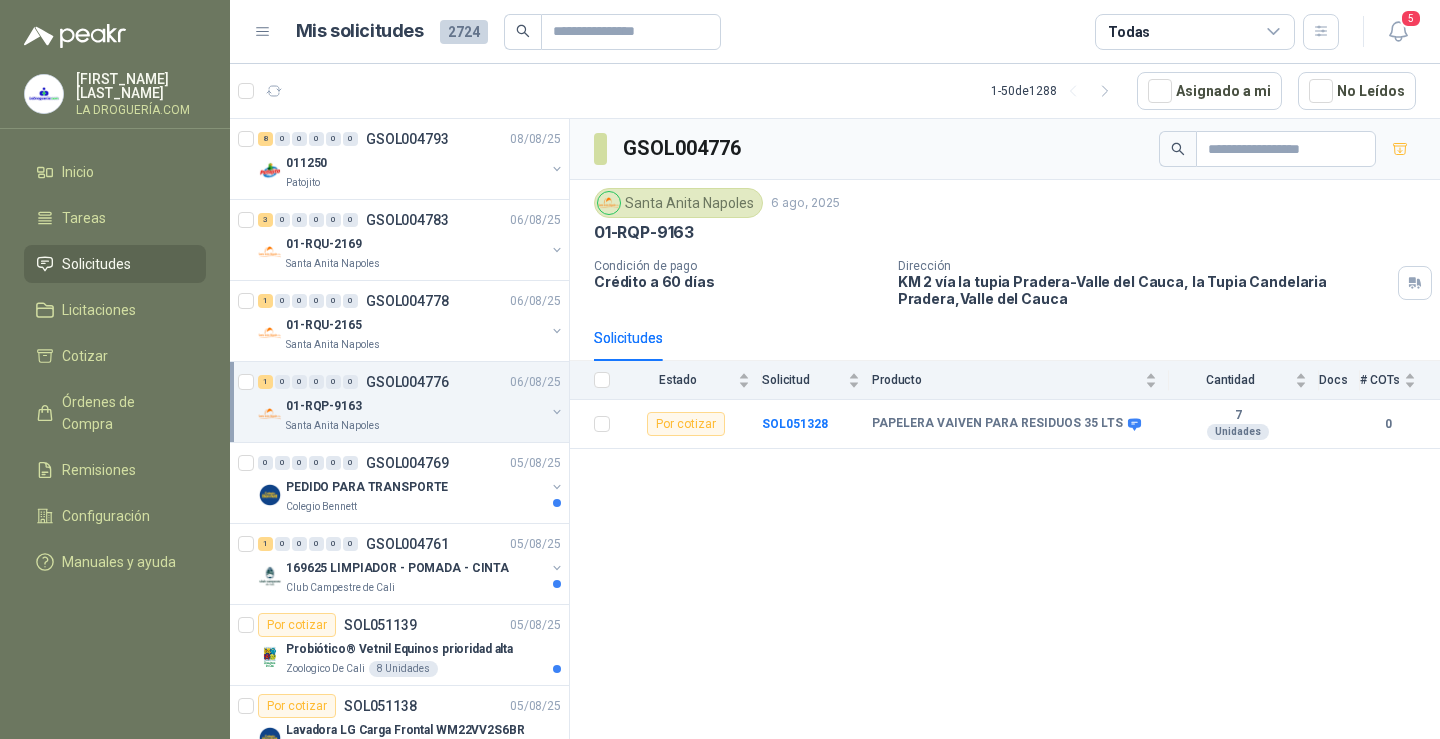 scroll, scrollTop: 100, scrollLeft: 0, axis: vertical 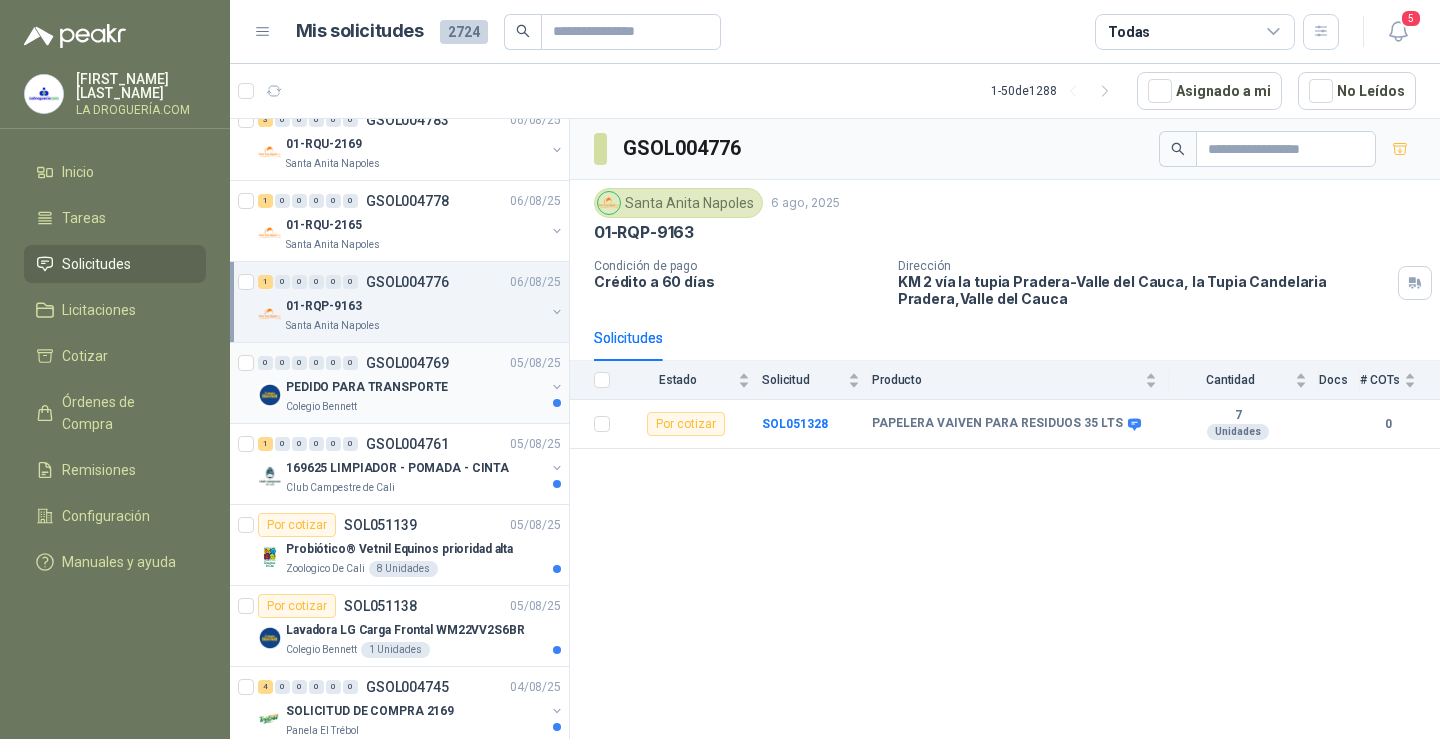 click on "Colegio Bennett" at bounding box center [415, 407] 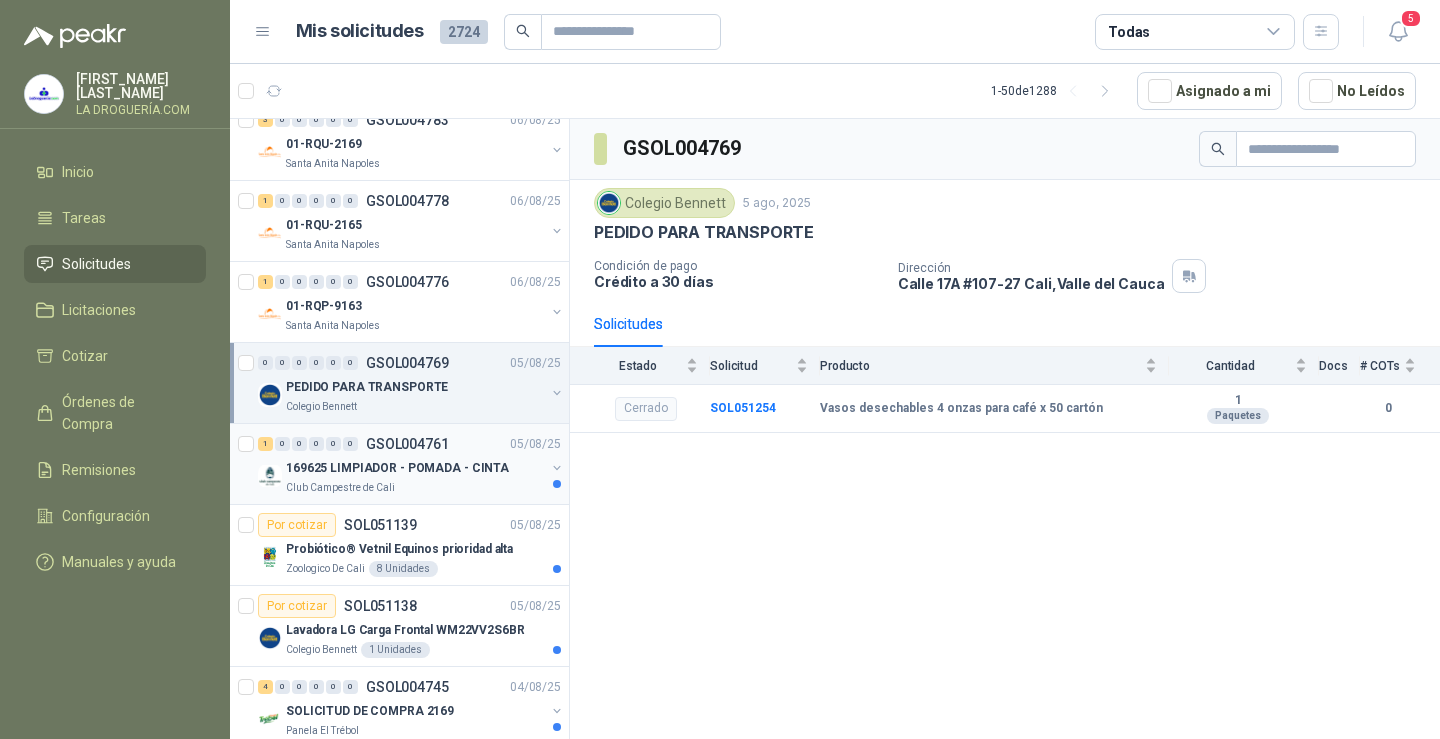 click on "169625 LIMPIADOR - POMADA - CINTA" at bounding box center [397, 468] 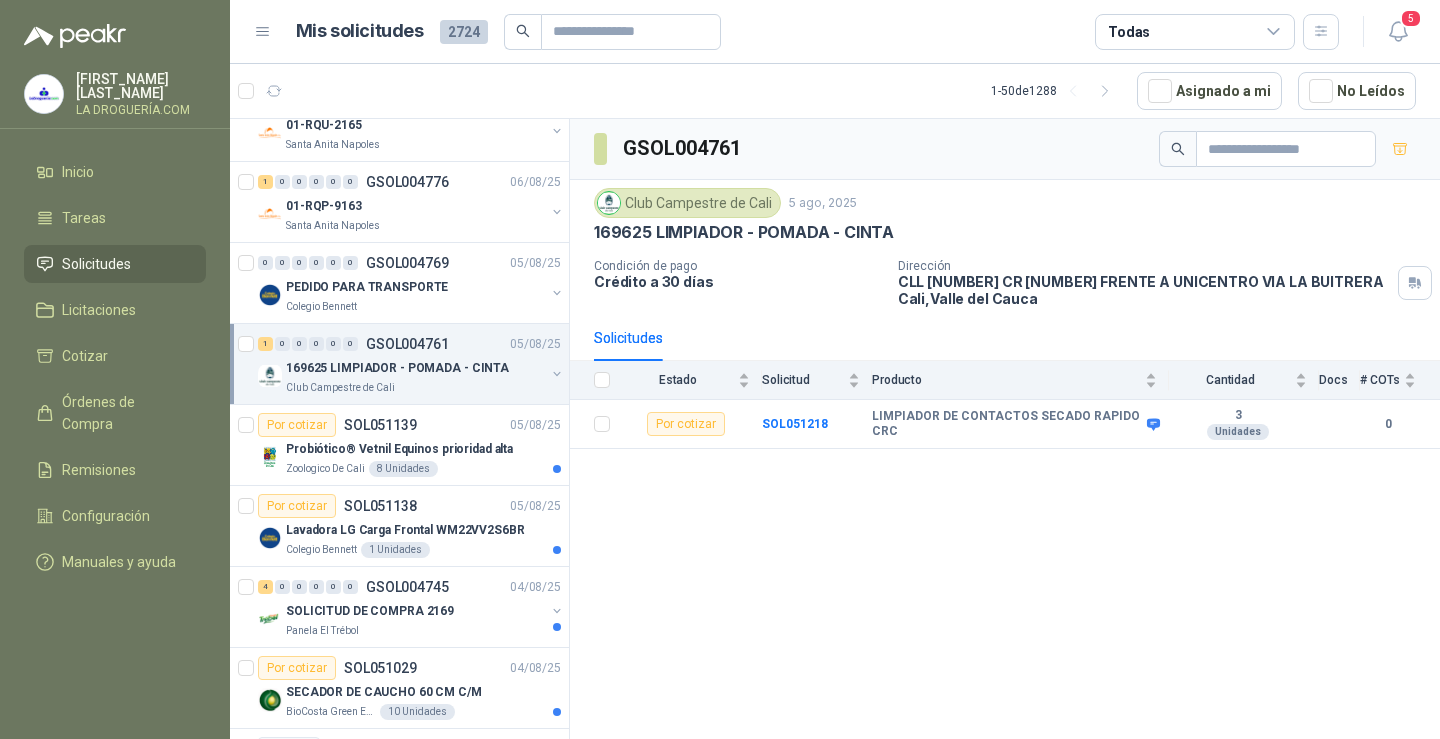 scroll, scrollTop: 300, scrollLeft: 0, axis: vertical 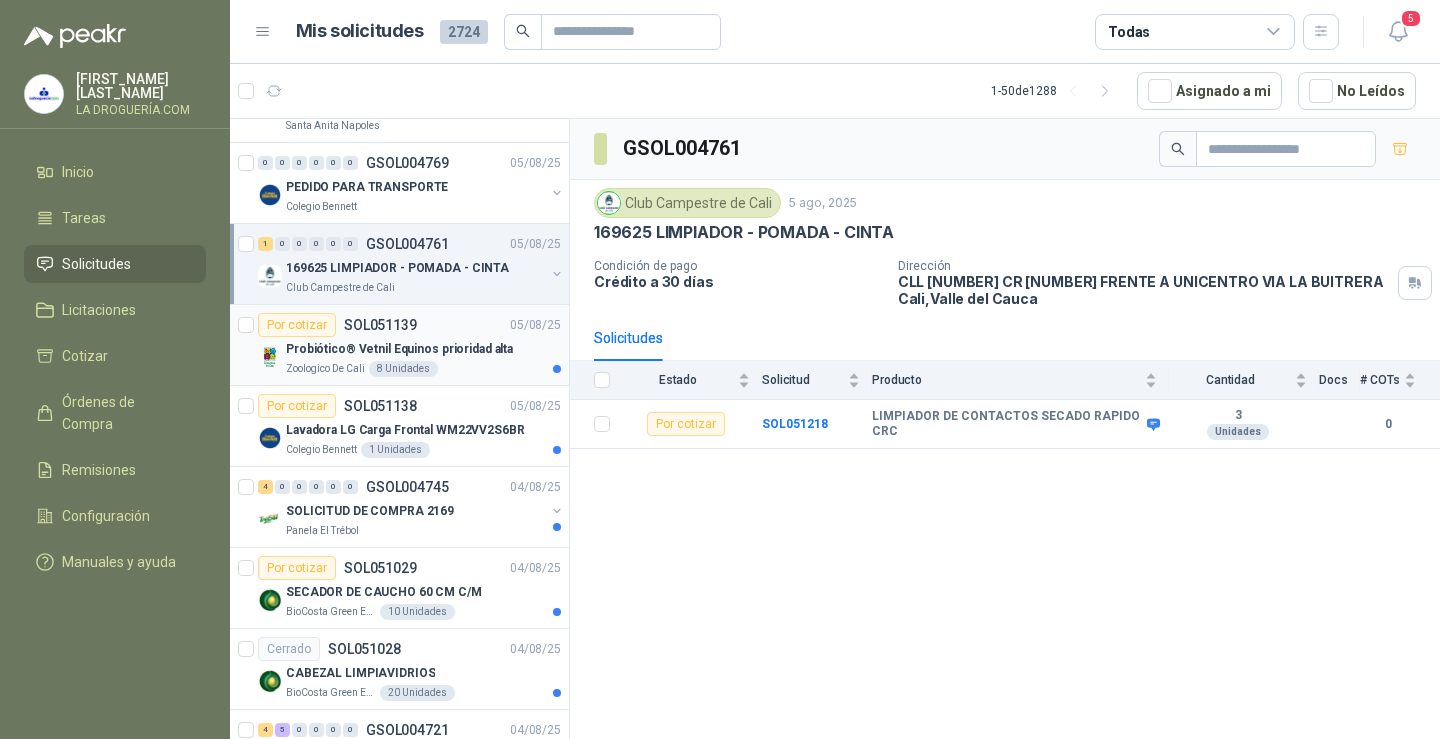 click on "Zoologico De Cali  8   Unidades" at bounding box center [423, 369] 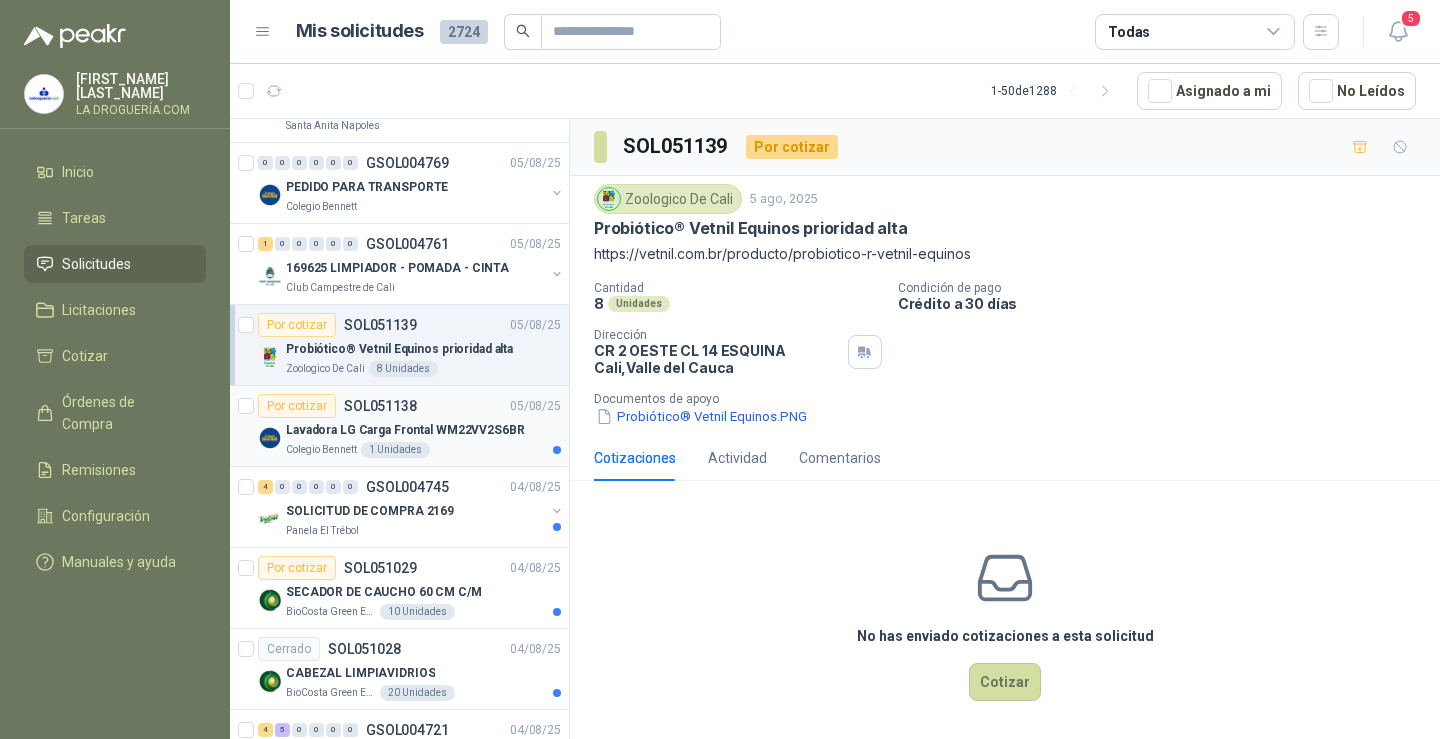 click on "Colegio Bennett 1   Unidades" at bounding box center (423, 450) 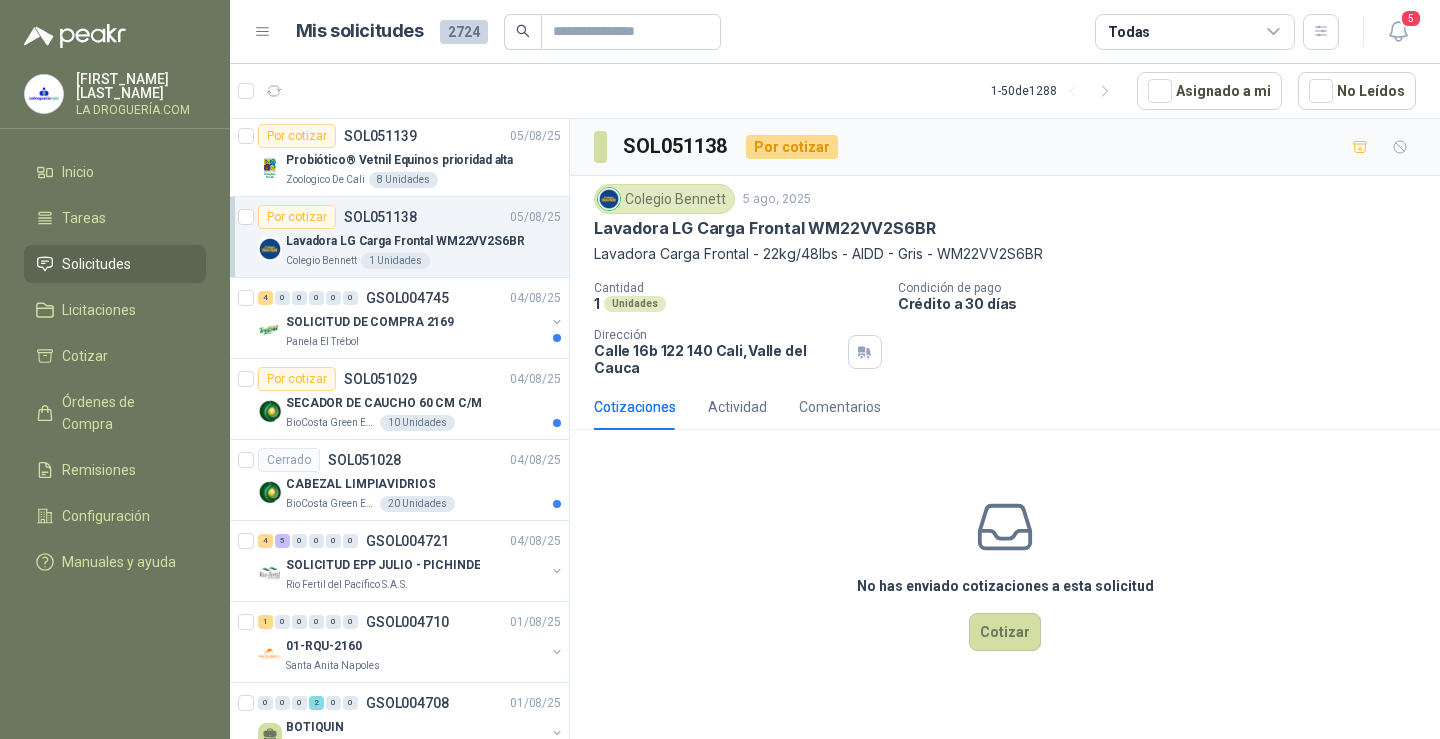 scroll, scrollTop: 500, scrollLeft: 0, axis: vertical 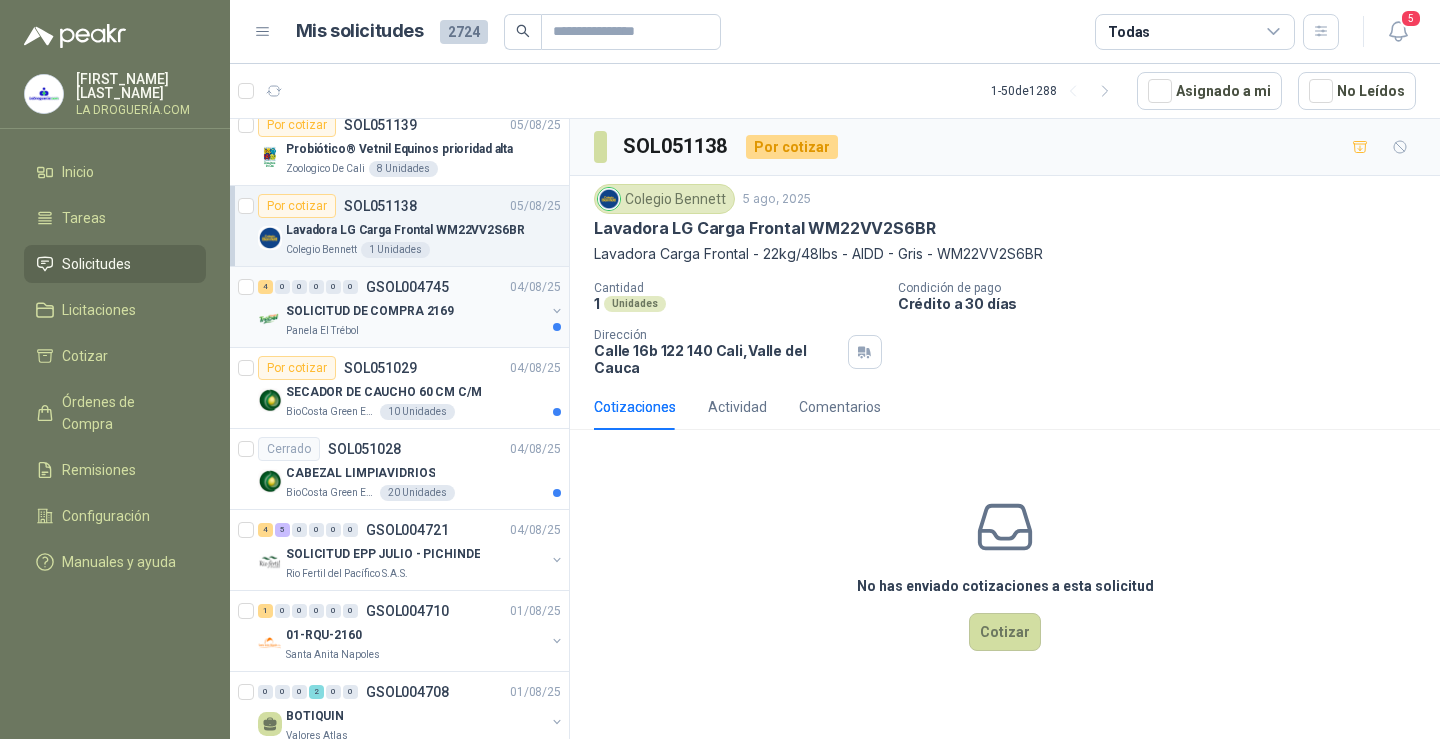 click on "SOLICITUD DE COMPRA 2169" at bounding box center (415, 311) 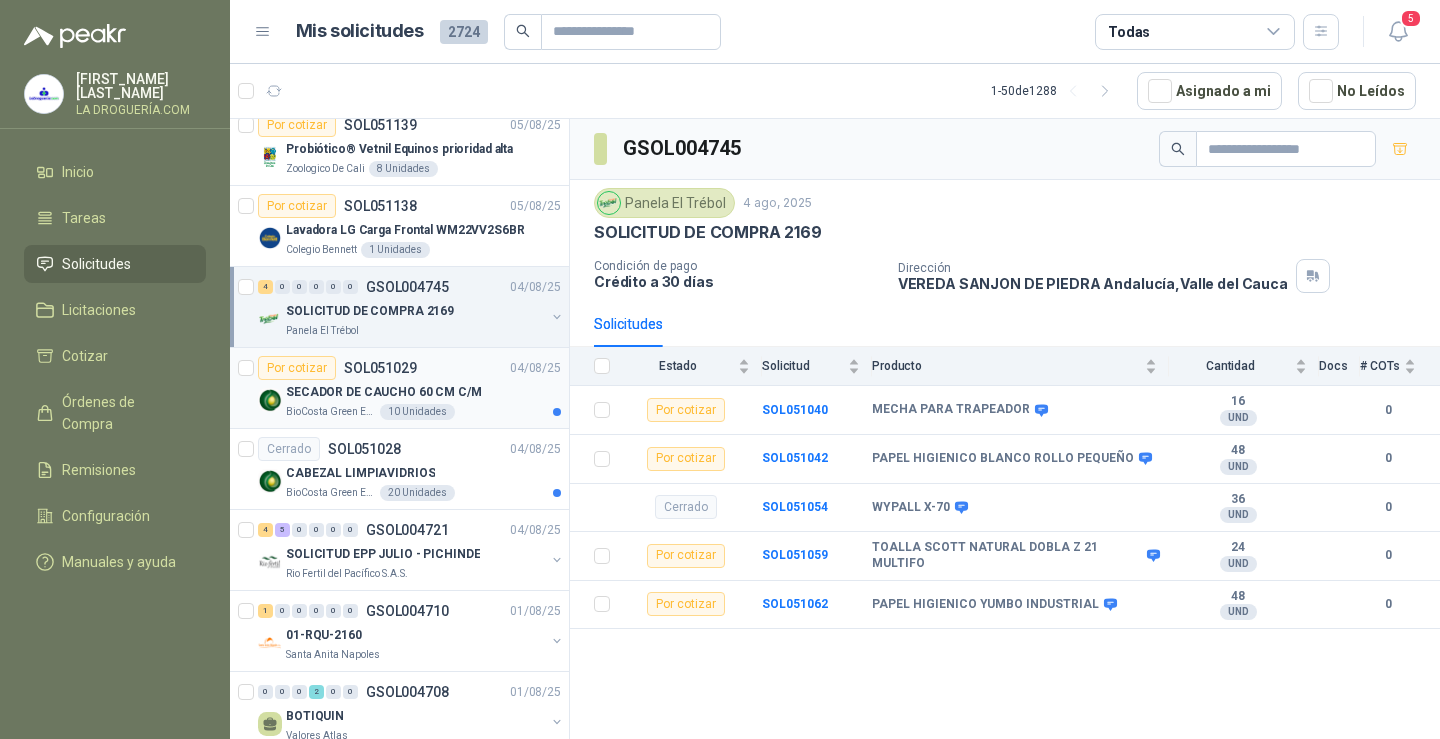 click on "SECADOR DE CAUCHO 60 CM C/M" at bounding box center (384, 392) 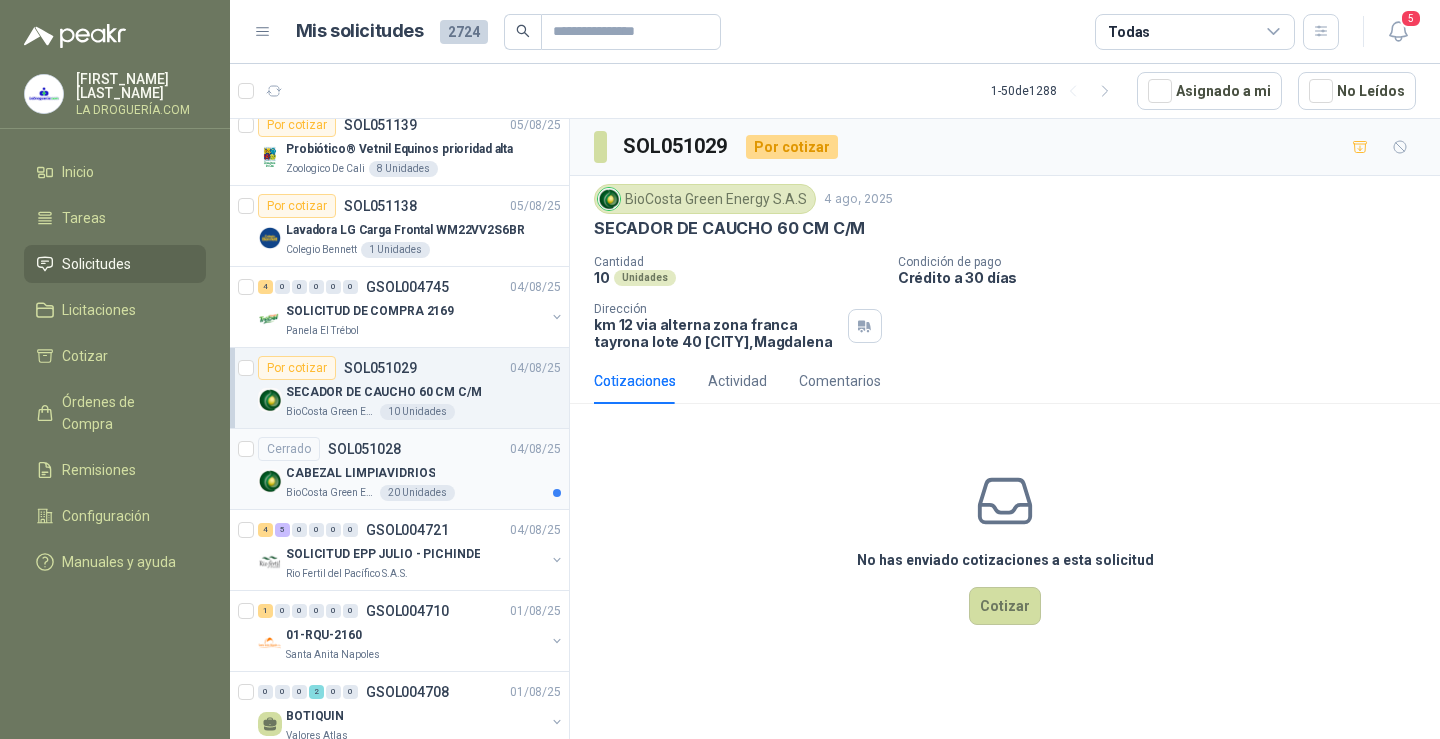click on "CABEZAL LIMPIAVIDRIOS" at bounding box center [423, 473] 